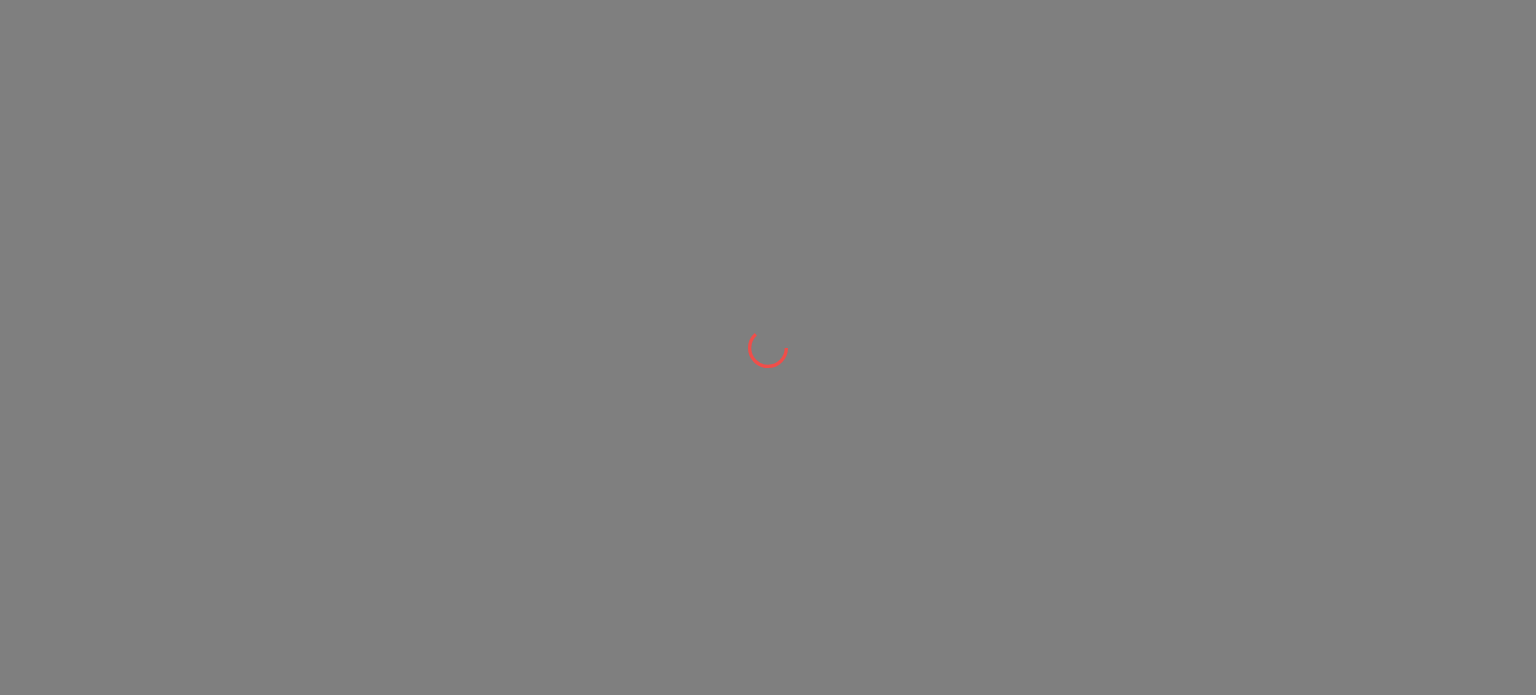 scroll, scrollTop: 0, scrollLeft: 0, axis: both 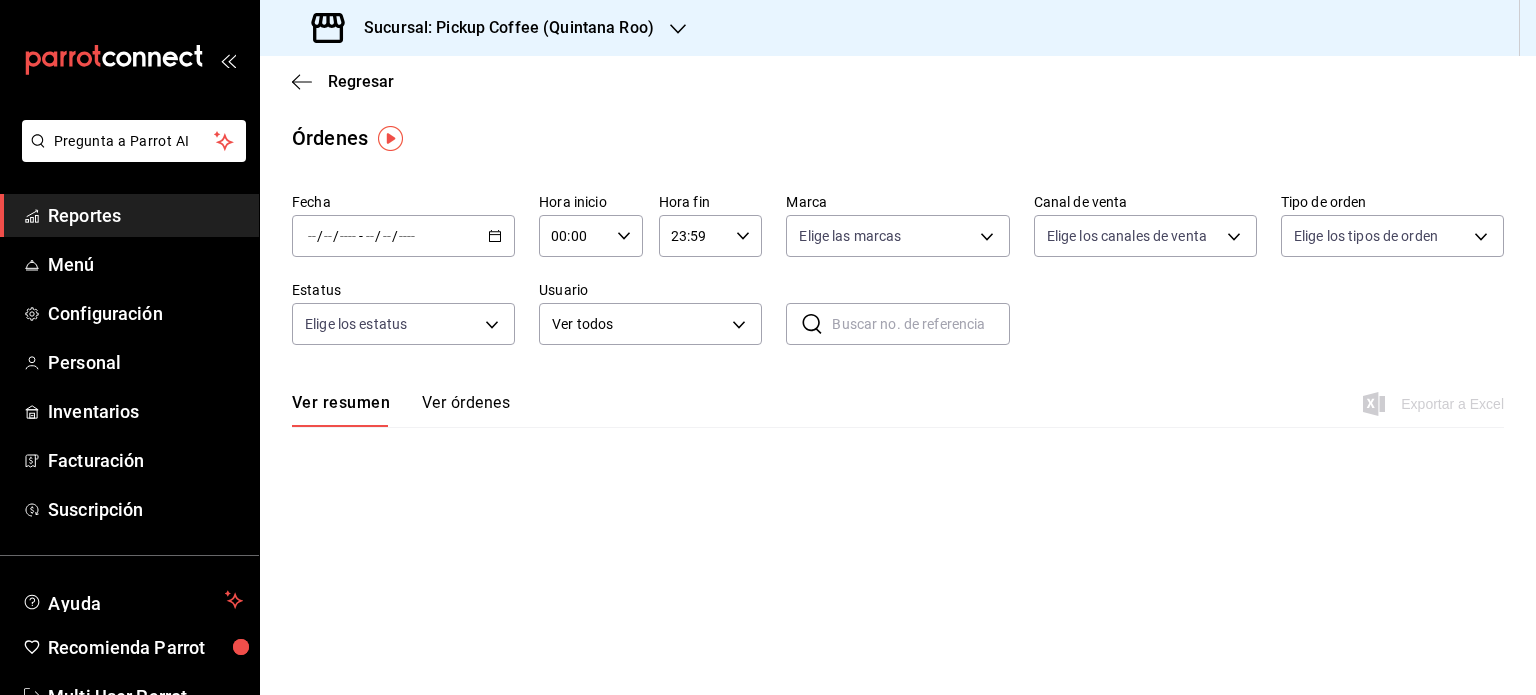 click on "Reportes" at bounding box center (145, 215) 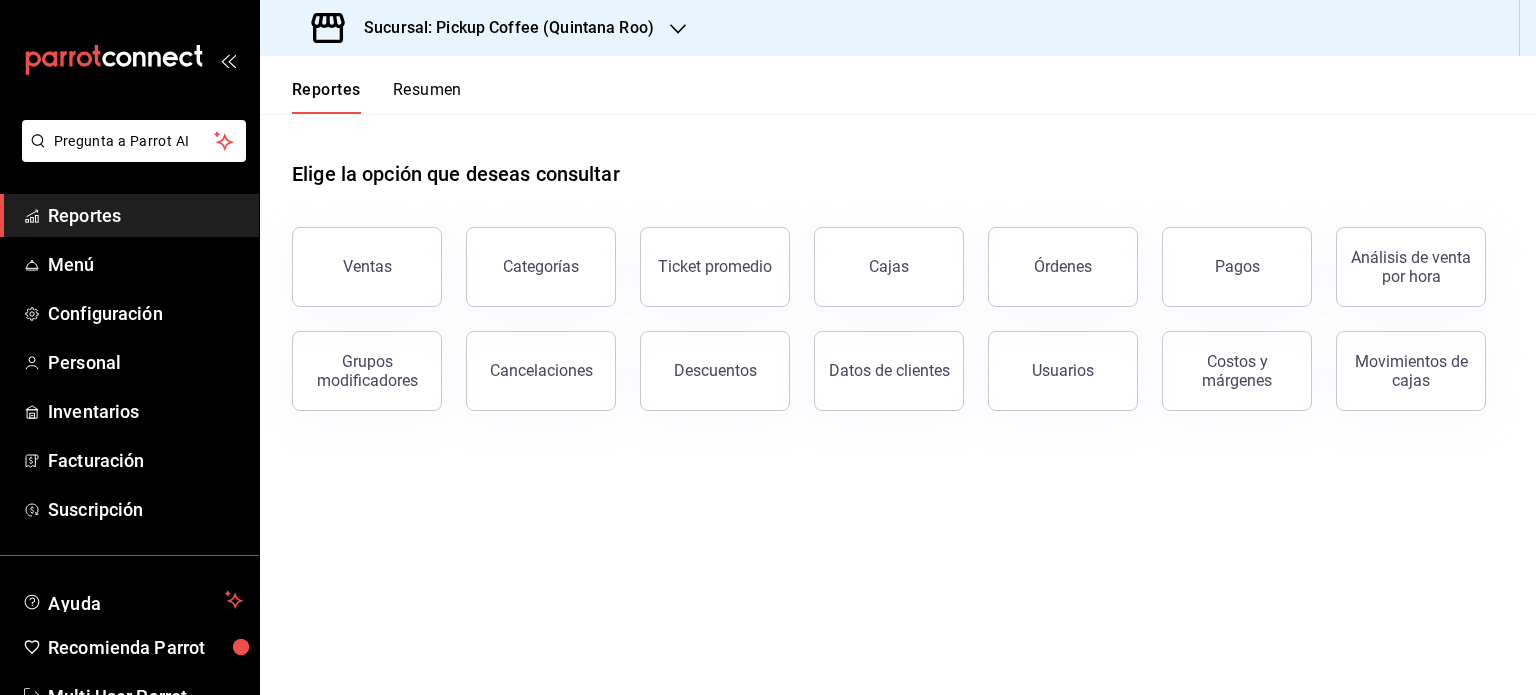 click on "Resumen" at bounding box center [427, 97] 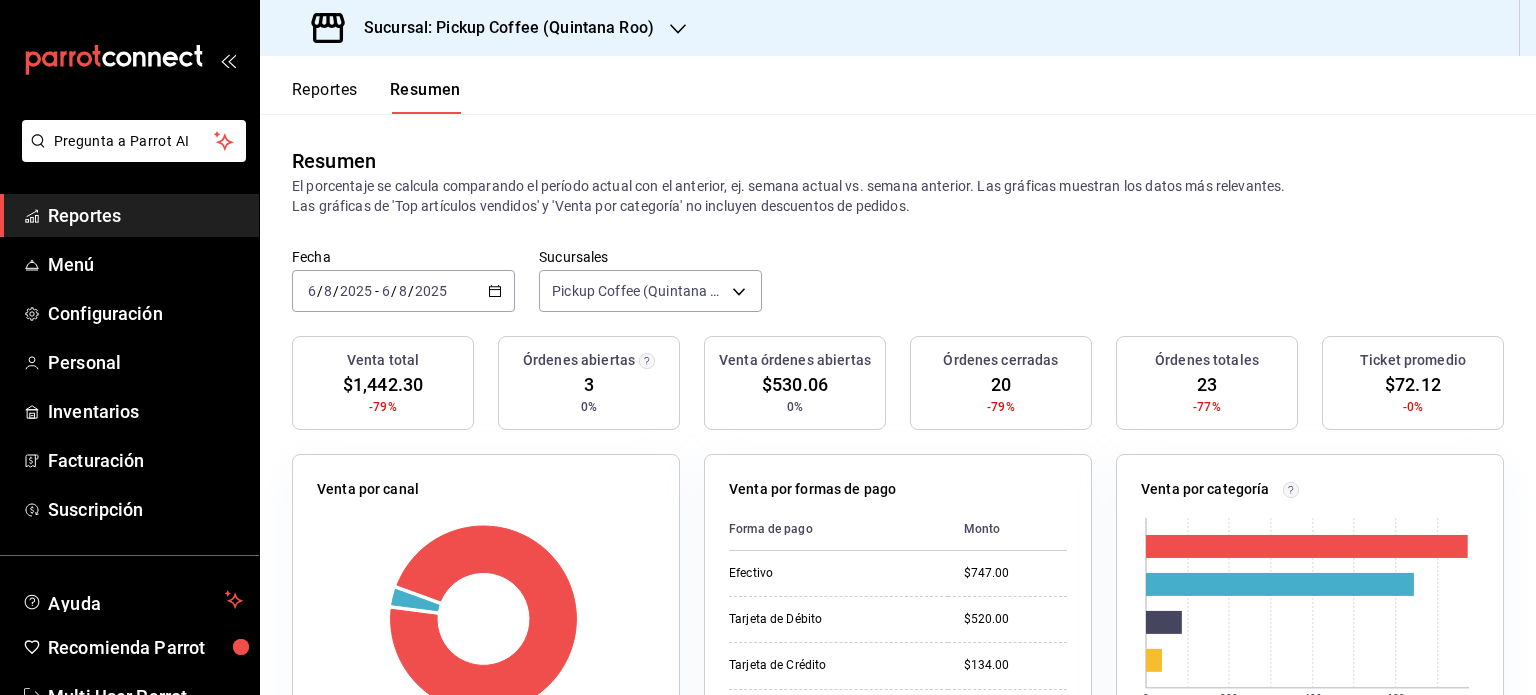 click 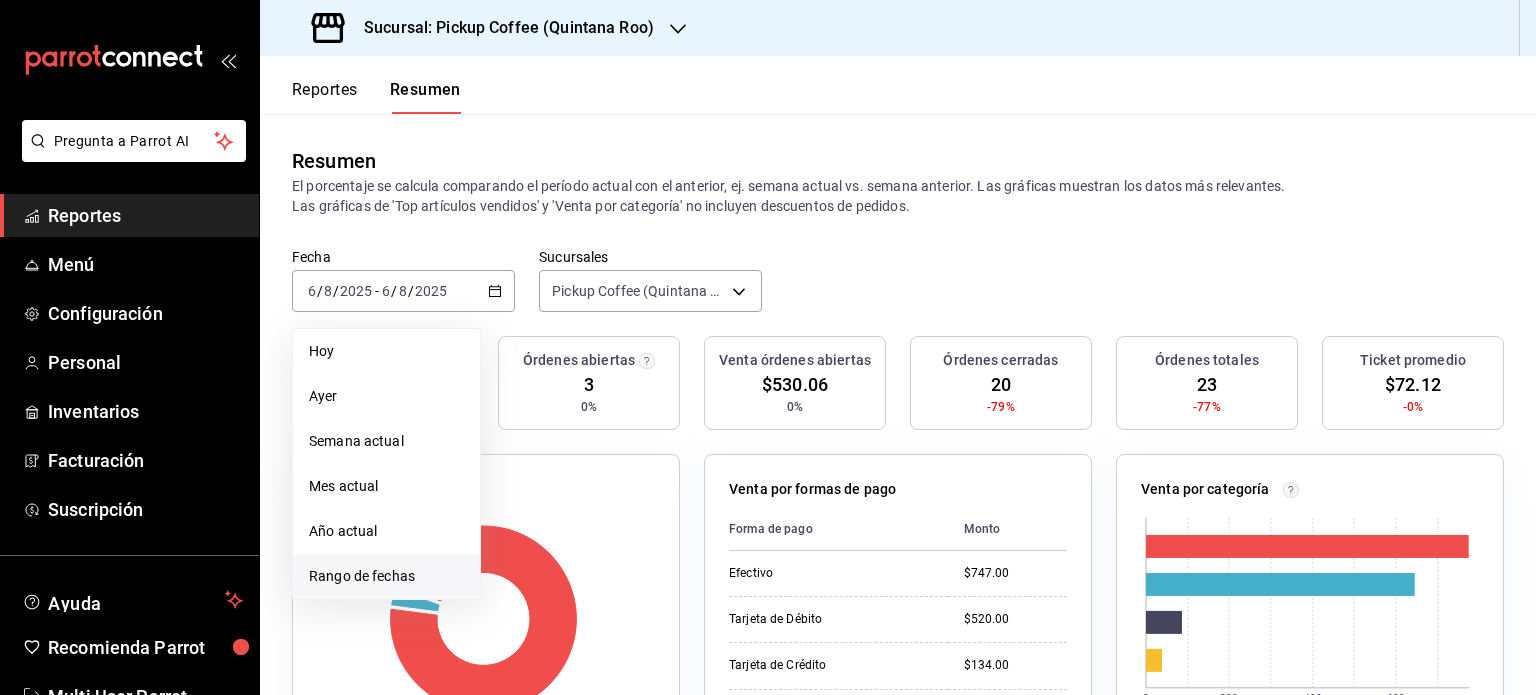 click on "Rango de fechas" at bounding box center [386, 576] 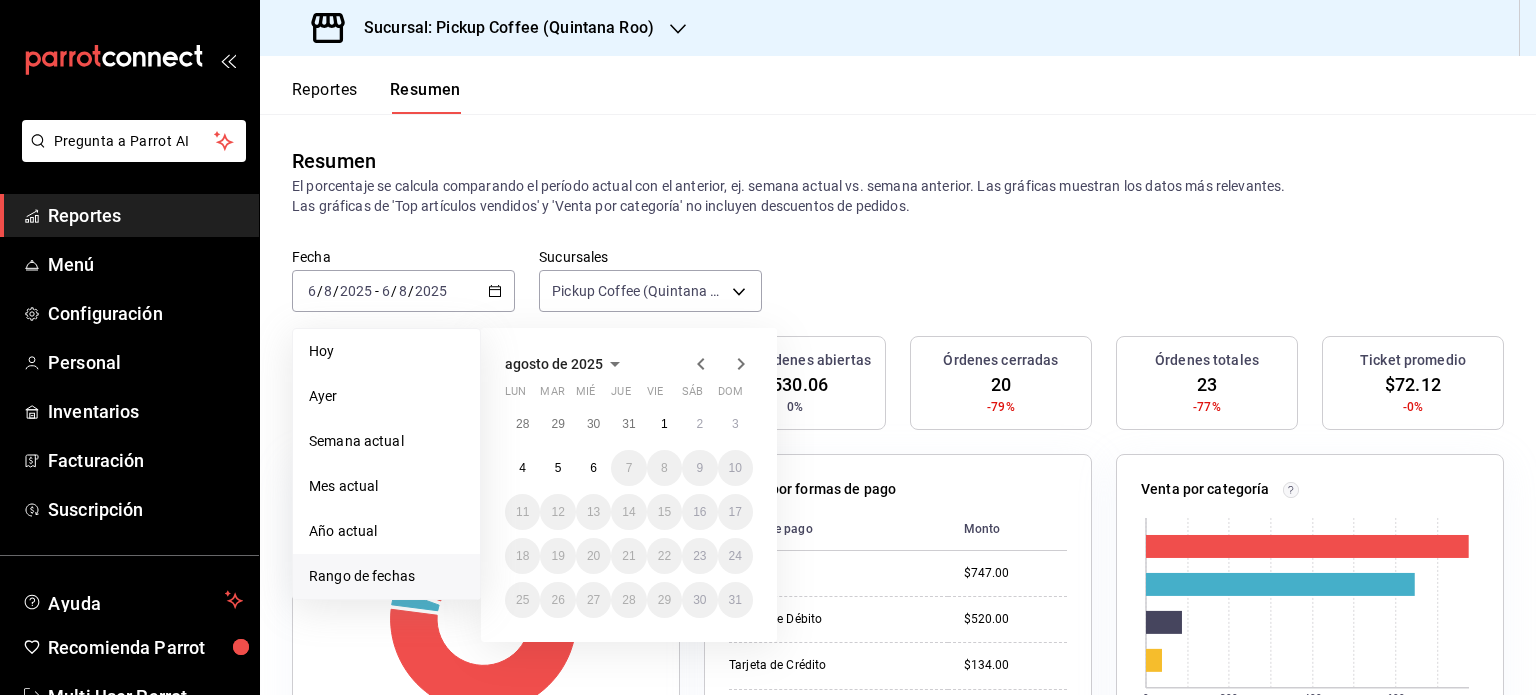 click 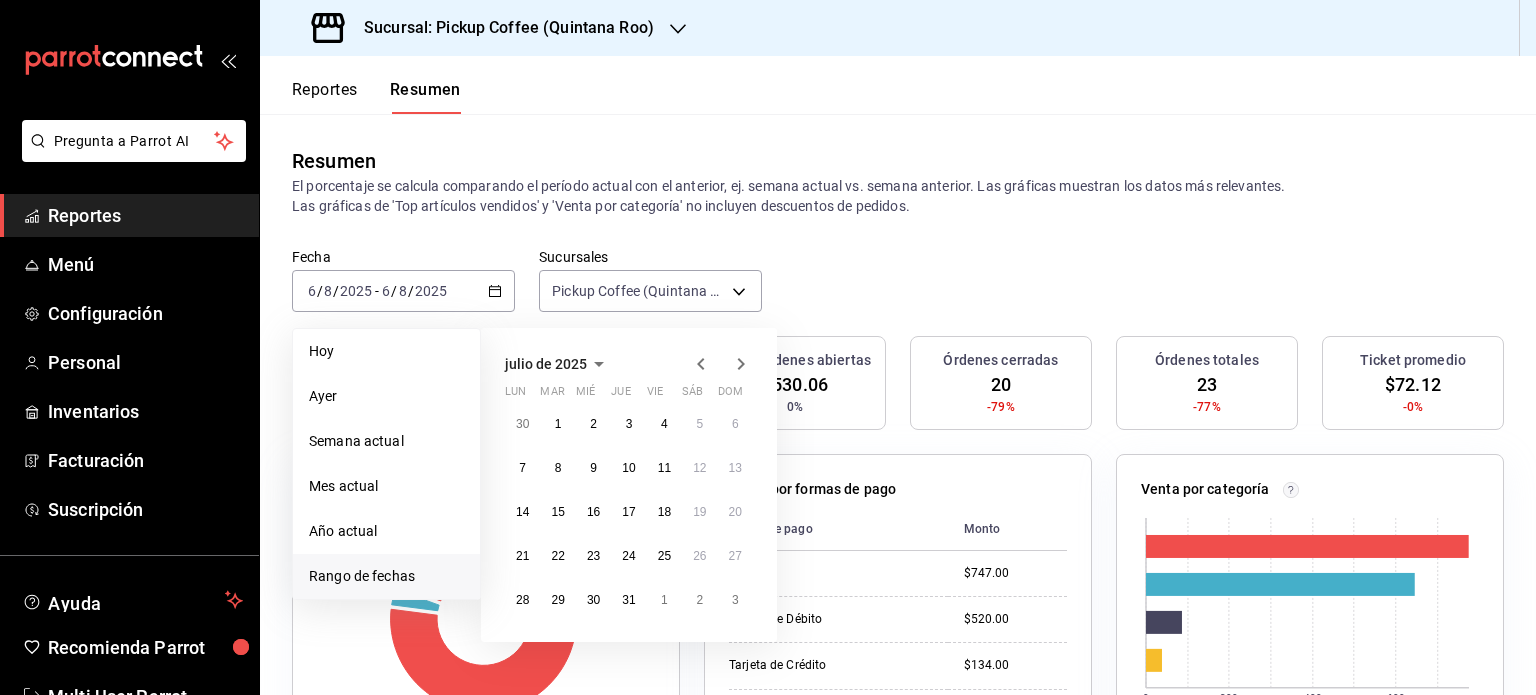 click 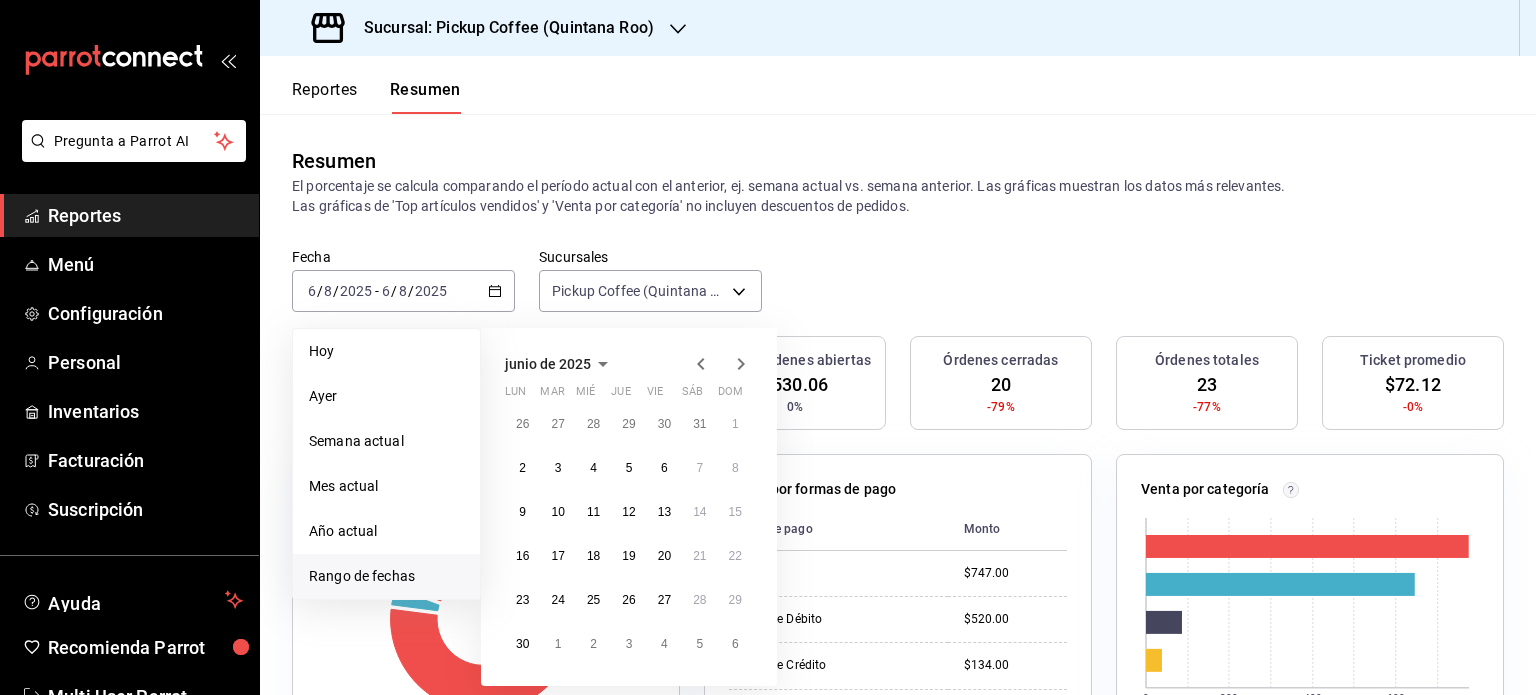 click 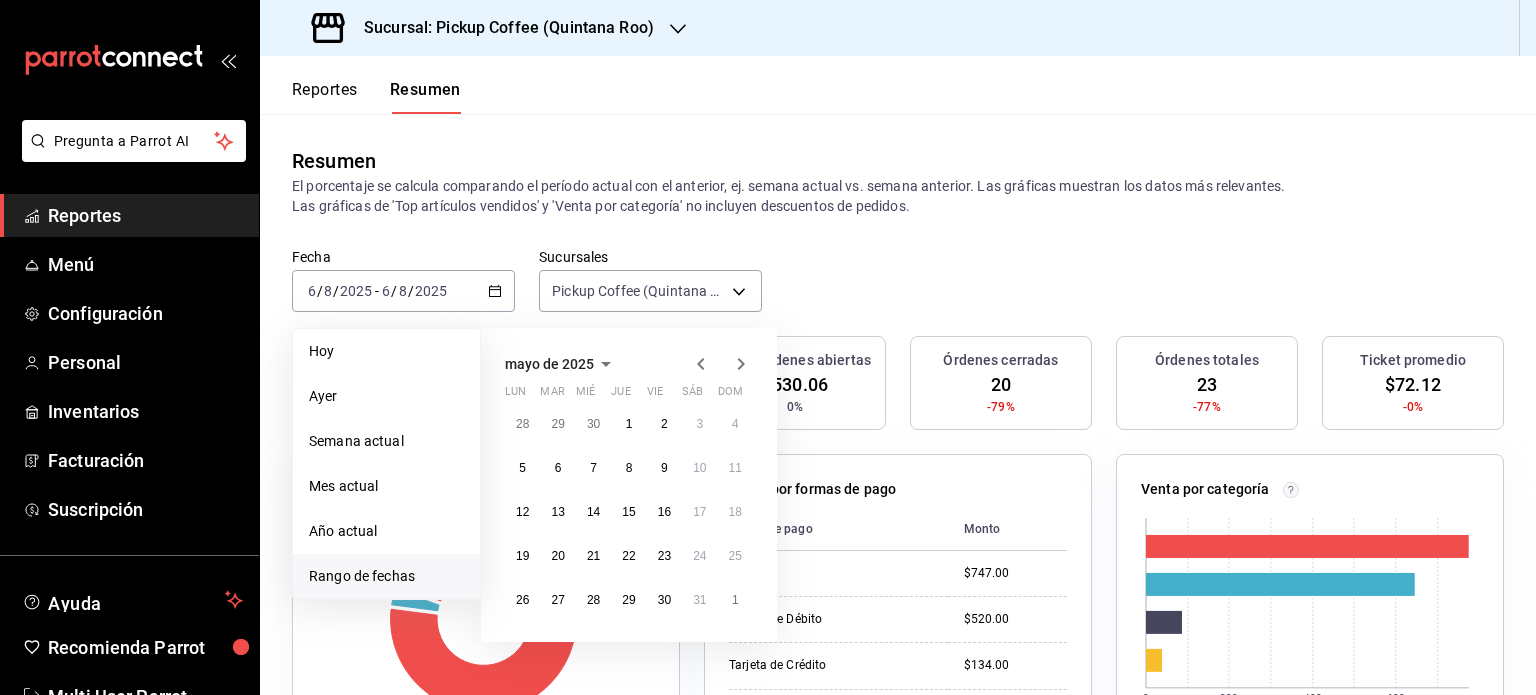 click 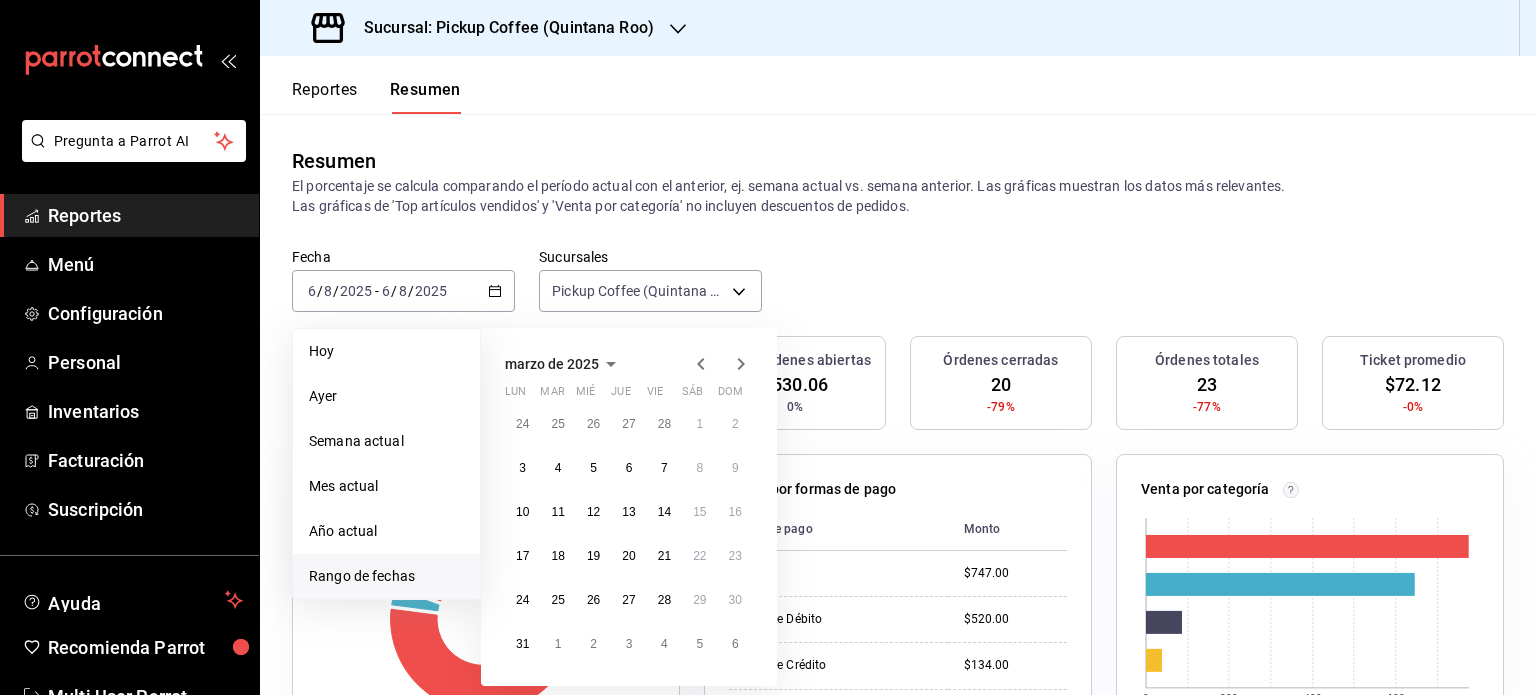 click 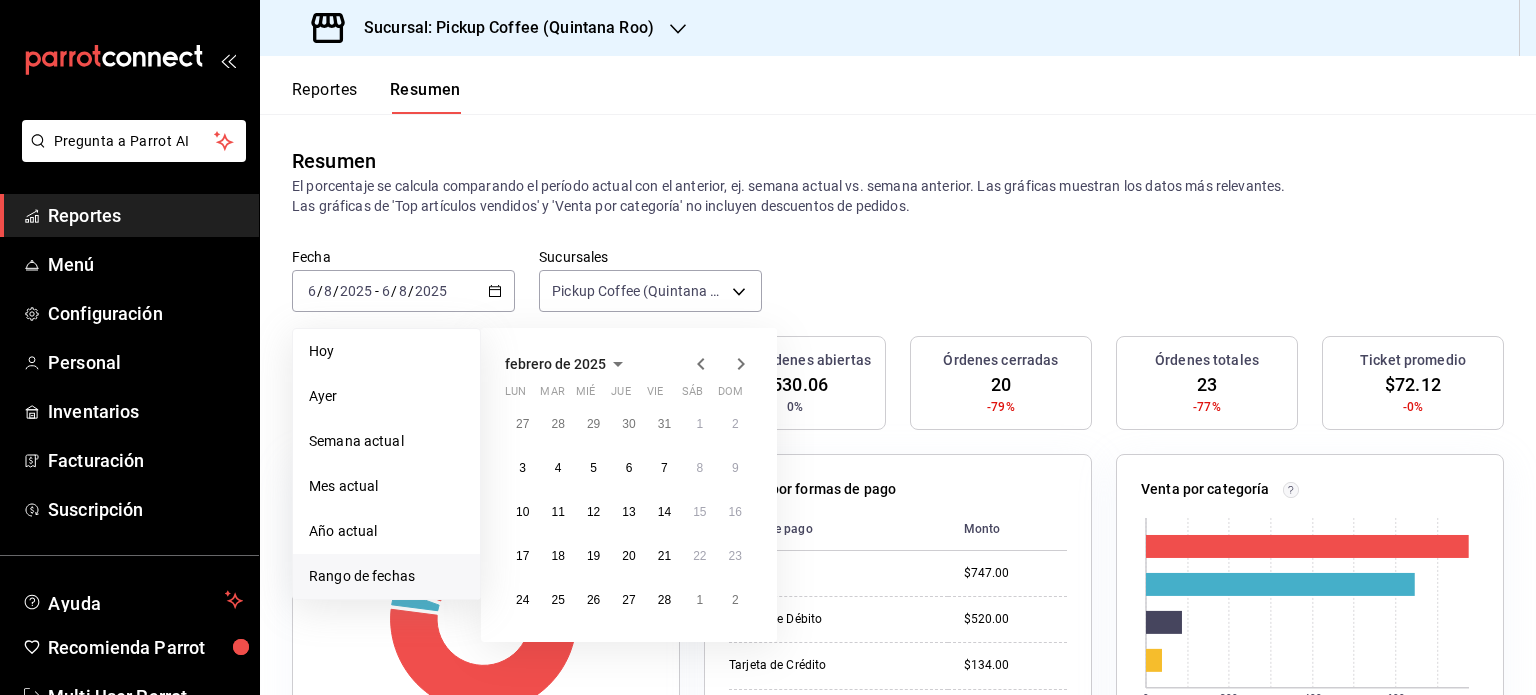 click 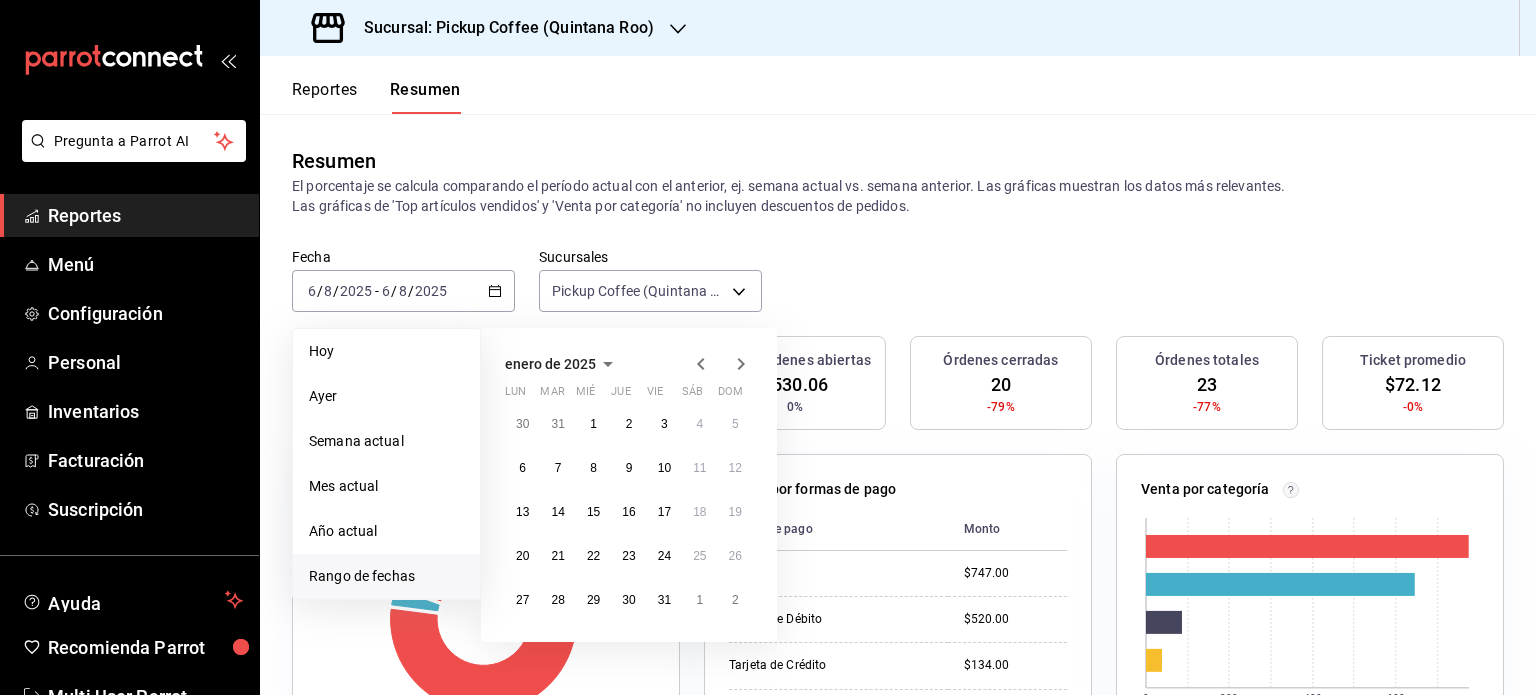 click 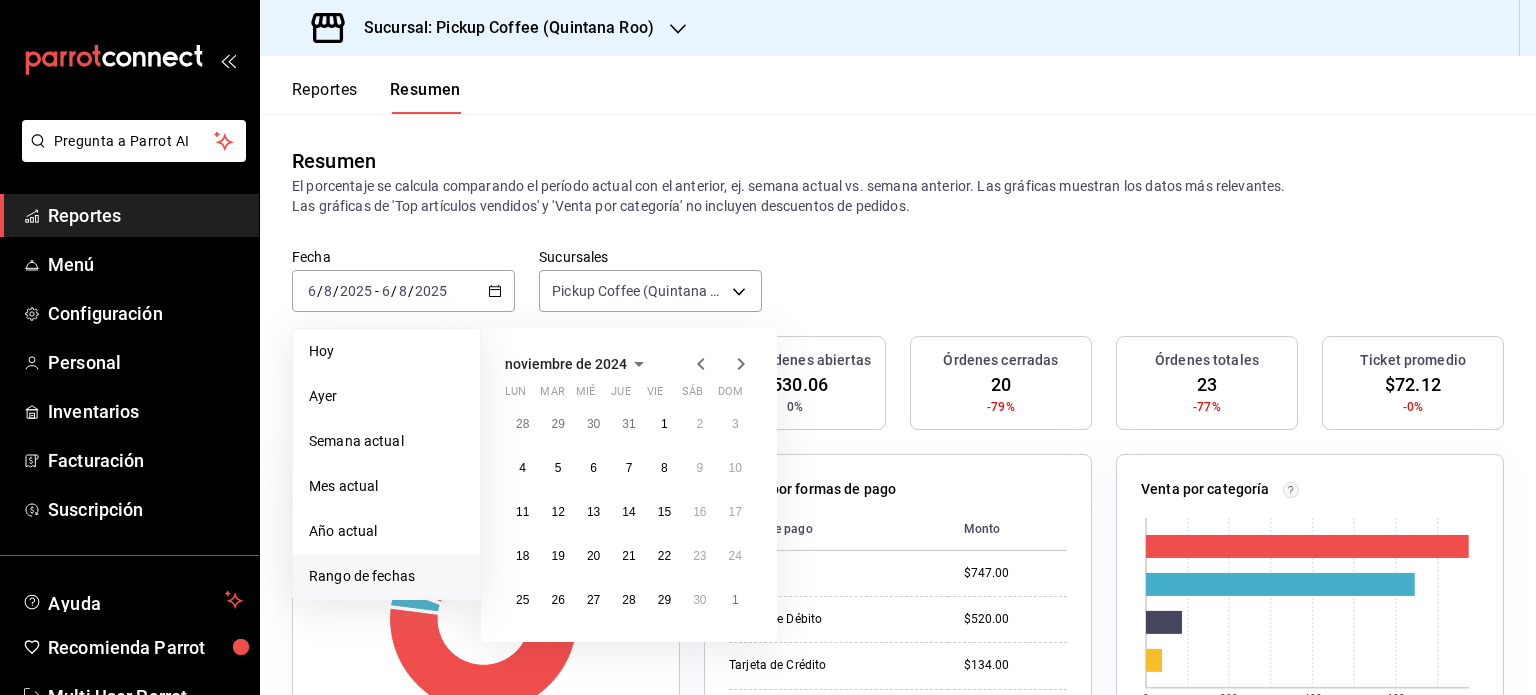 click 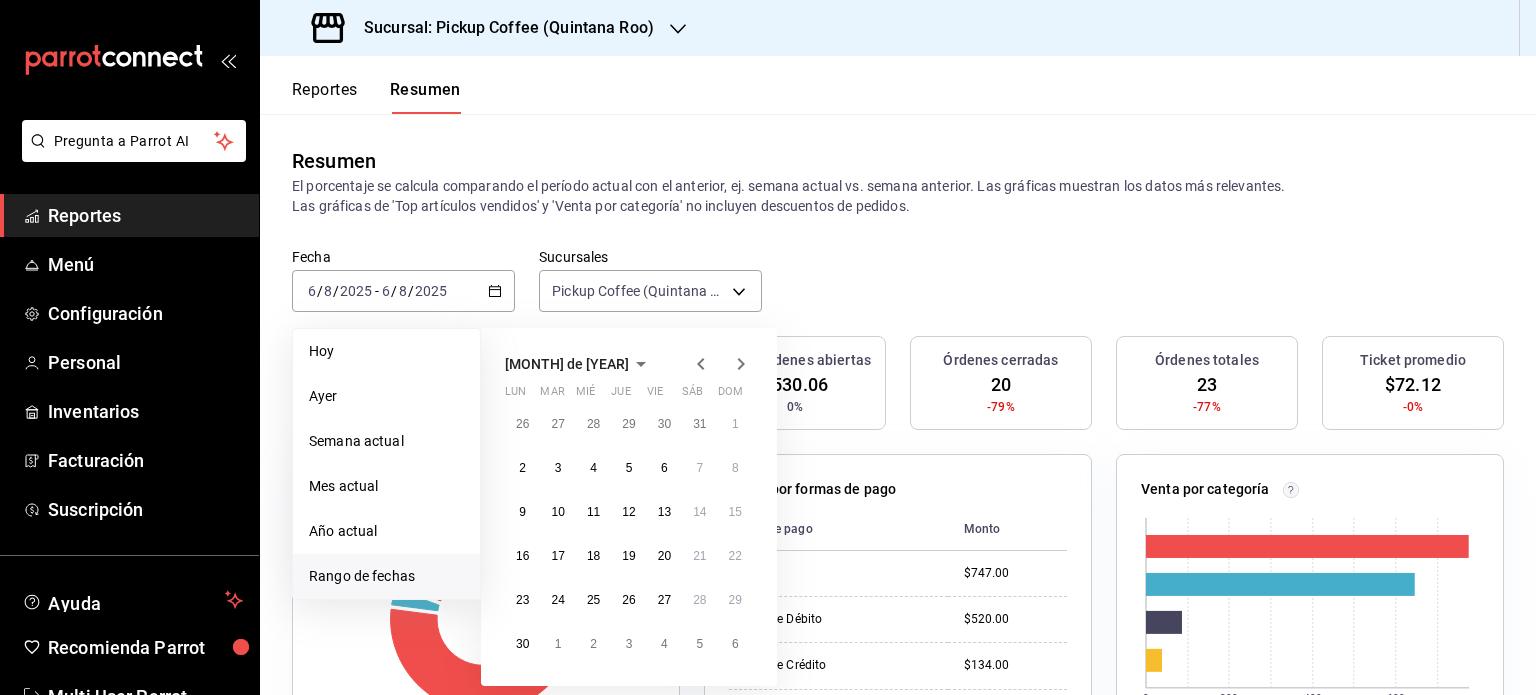 click 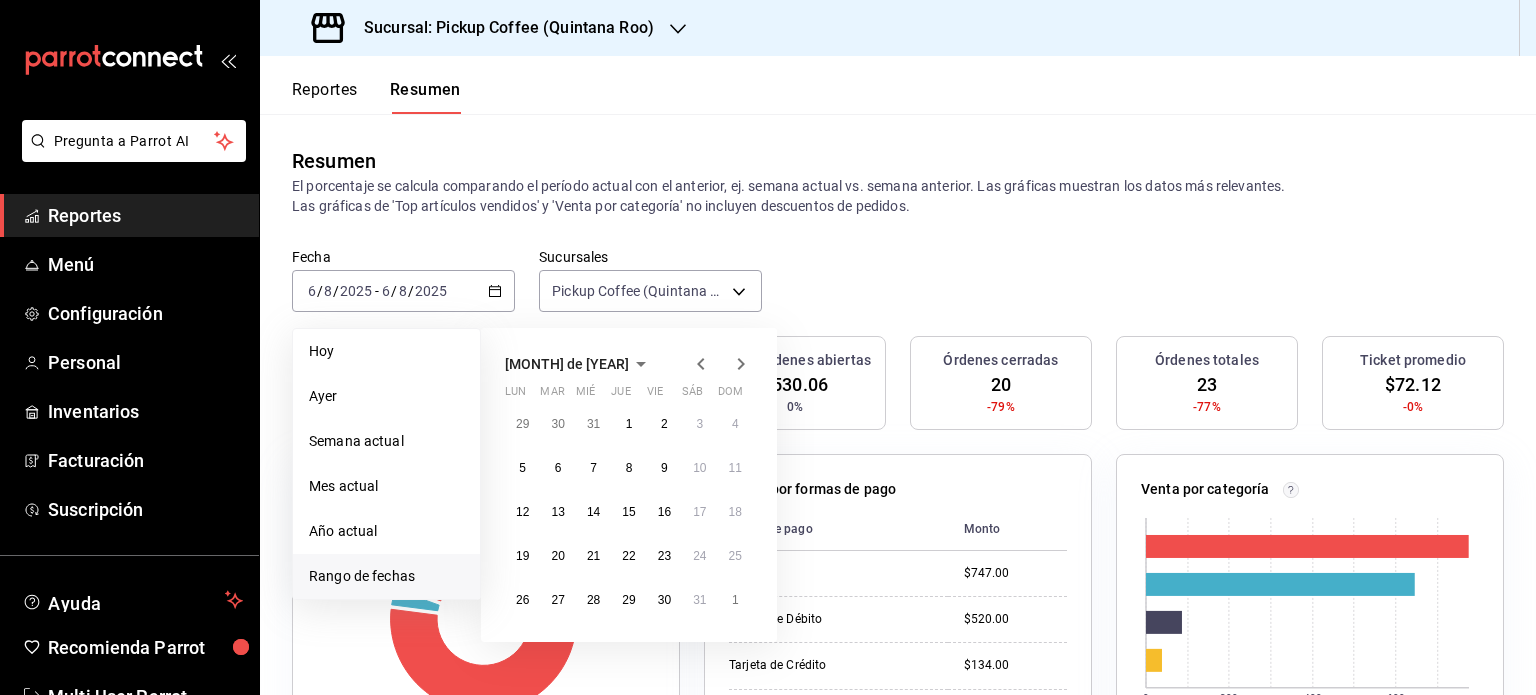 click 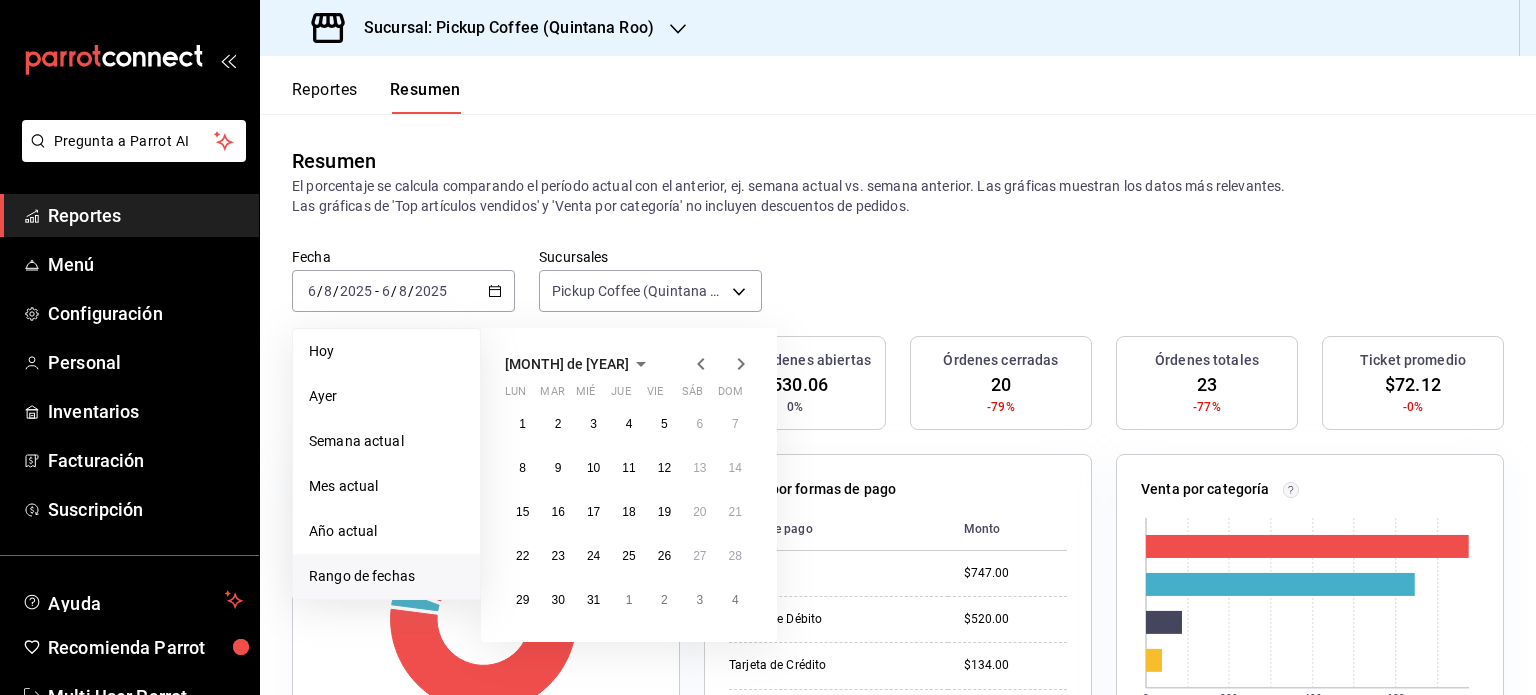 click 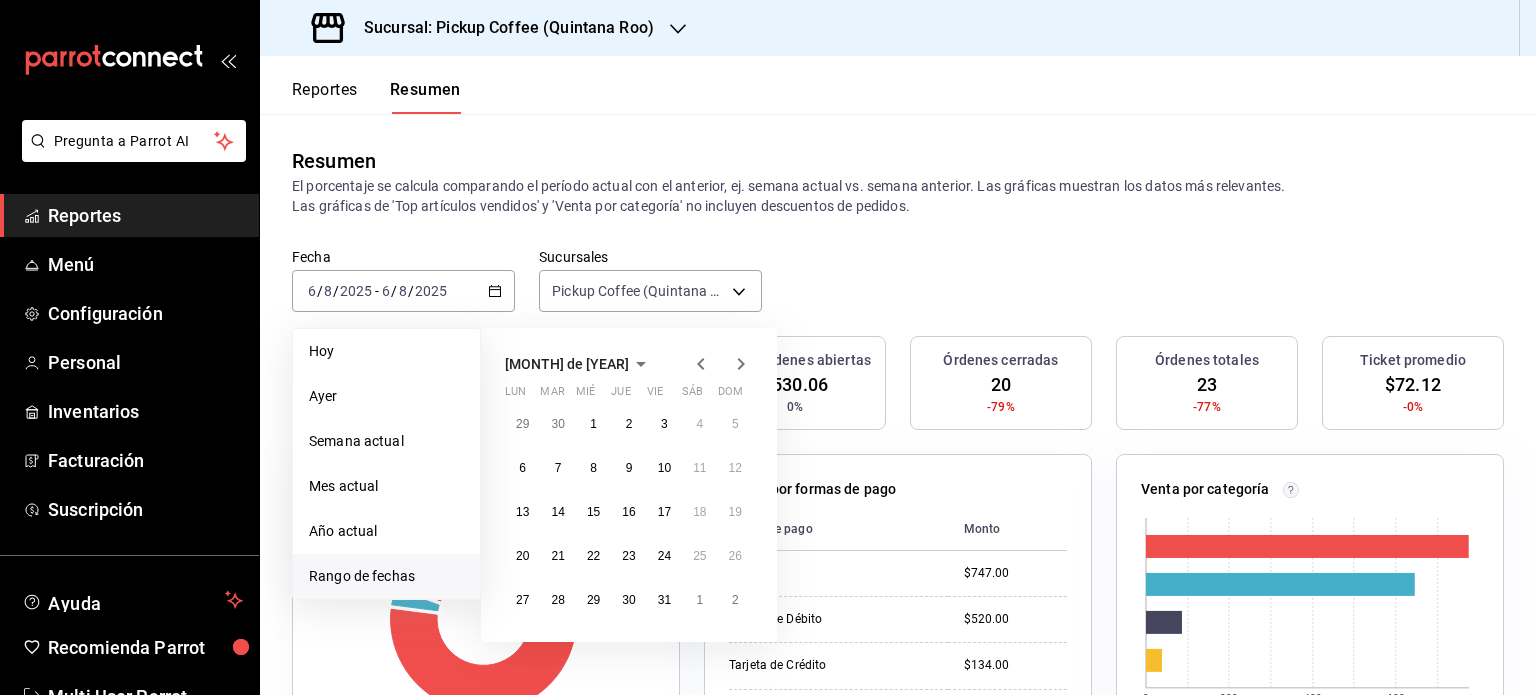 click 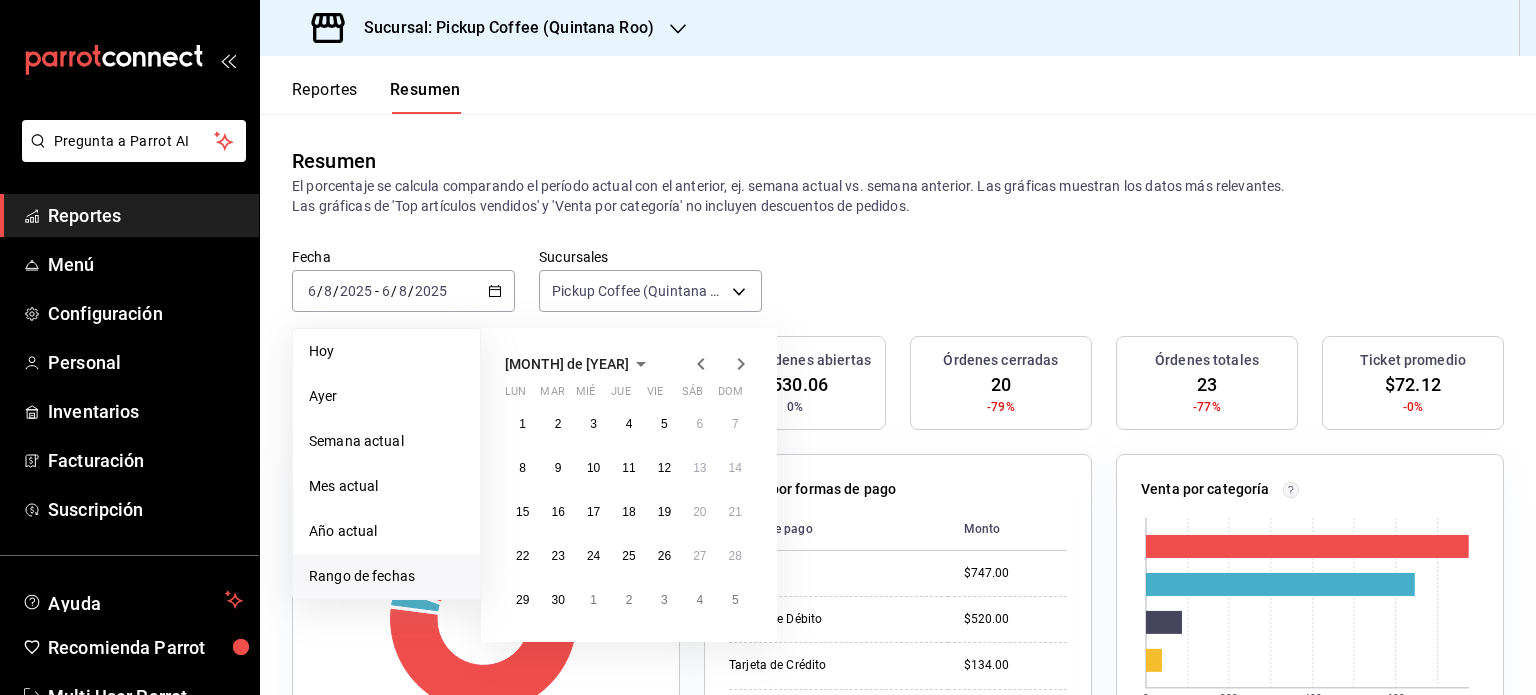click 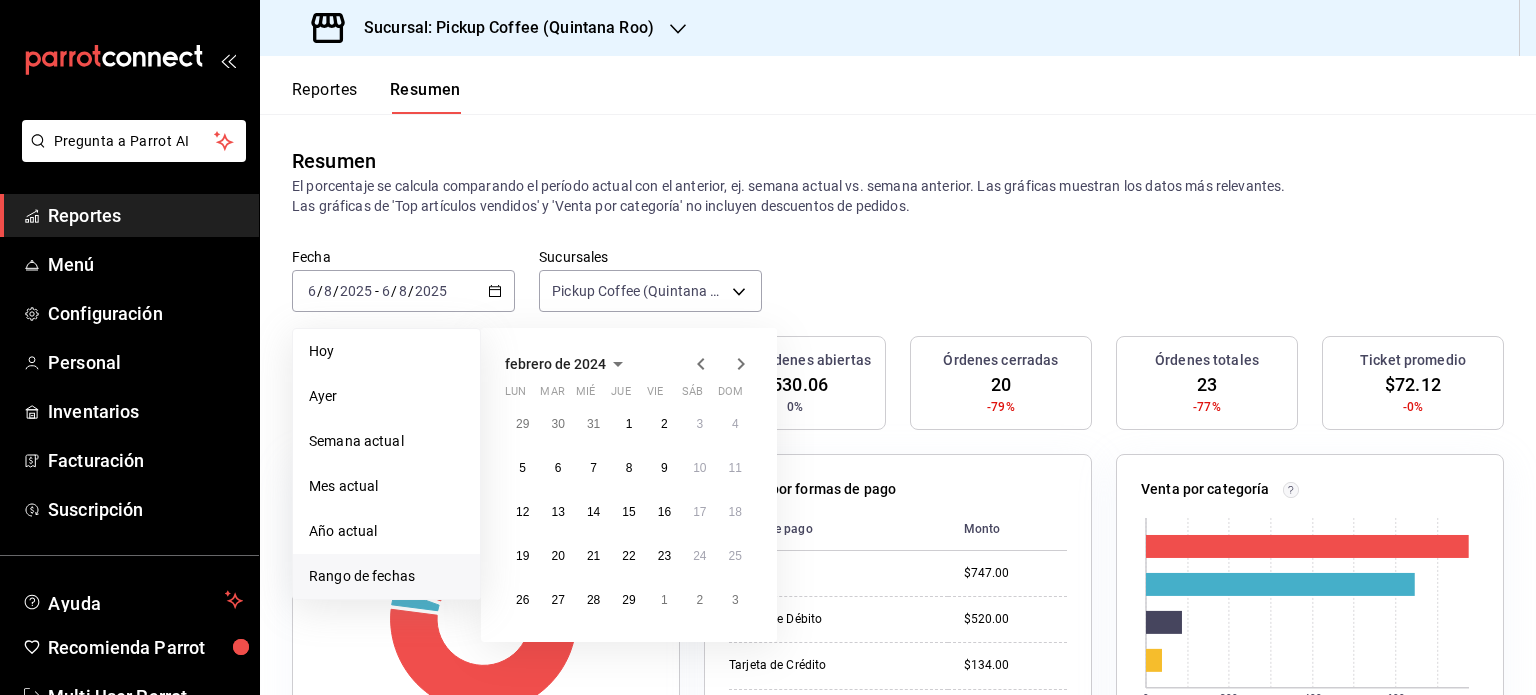 click 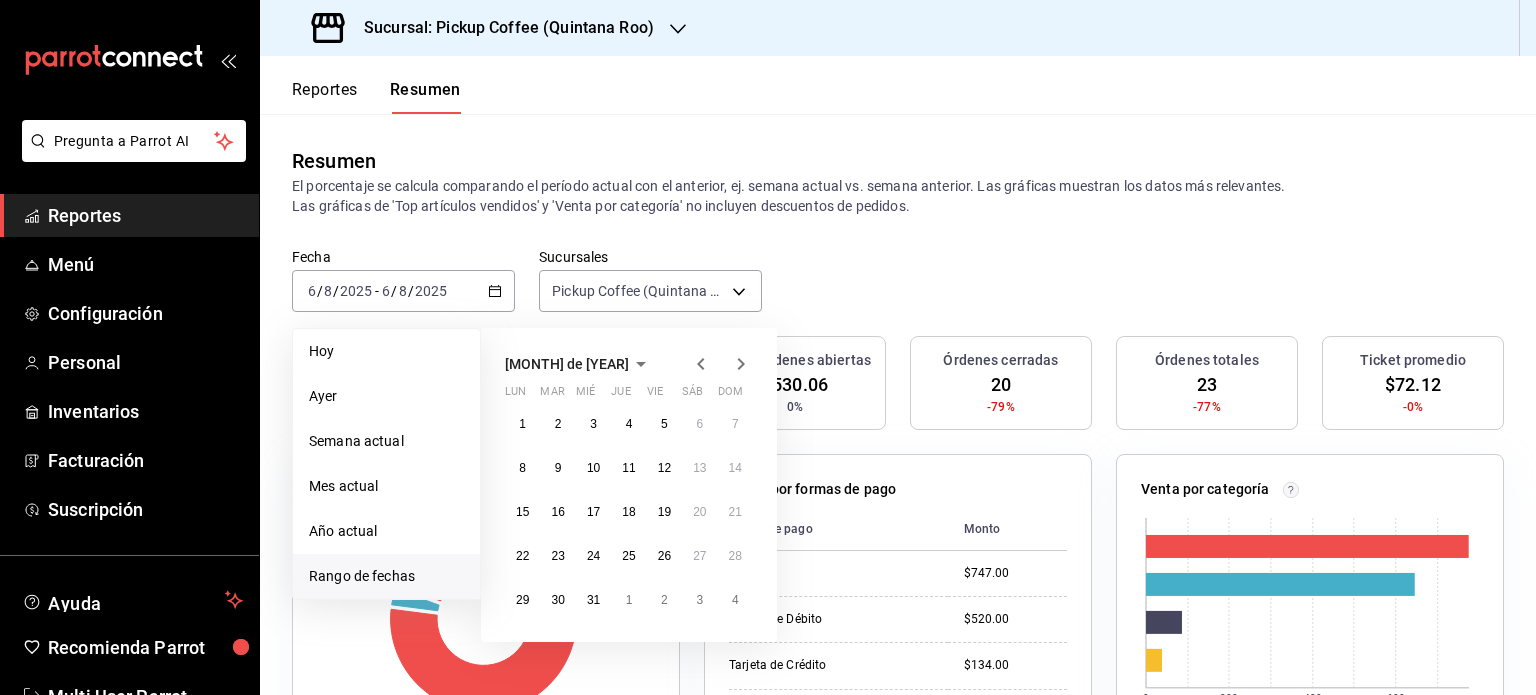 click 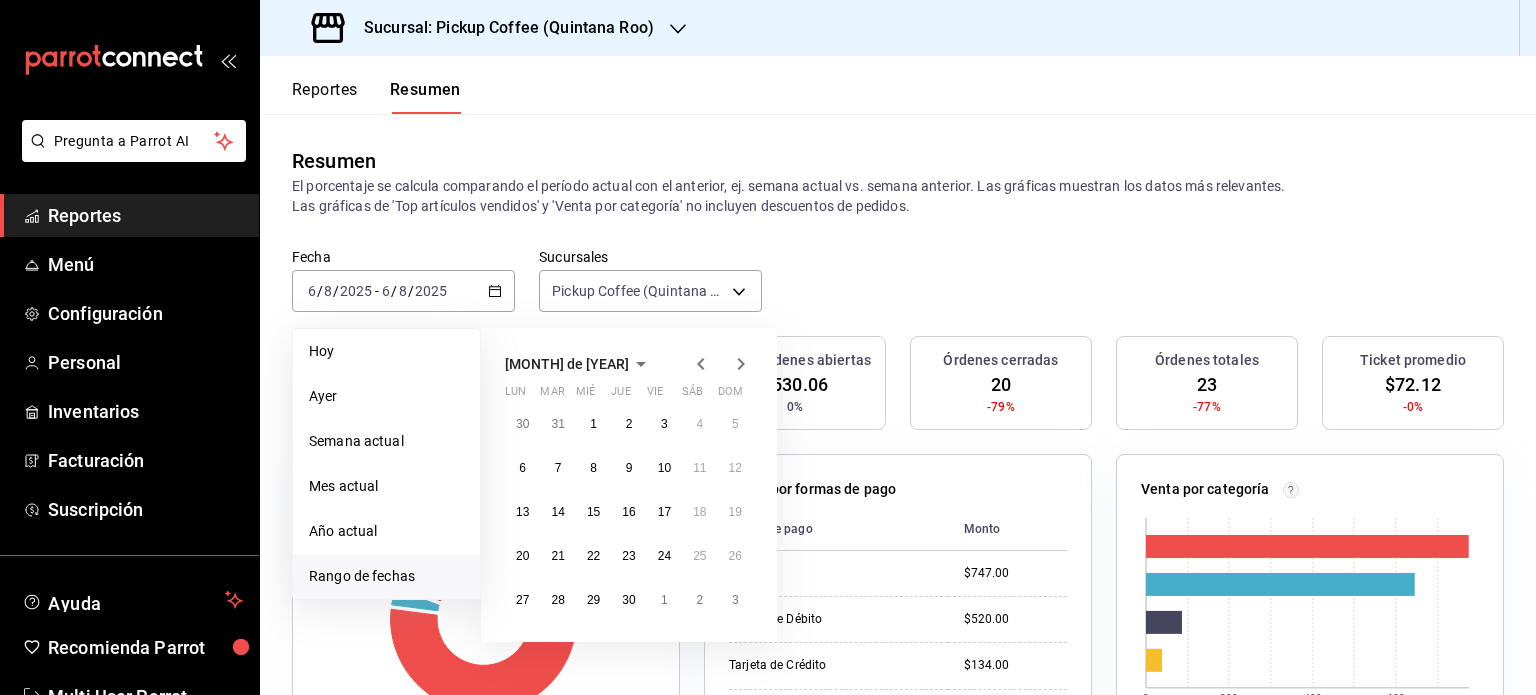 click 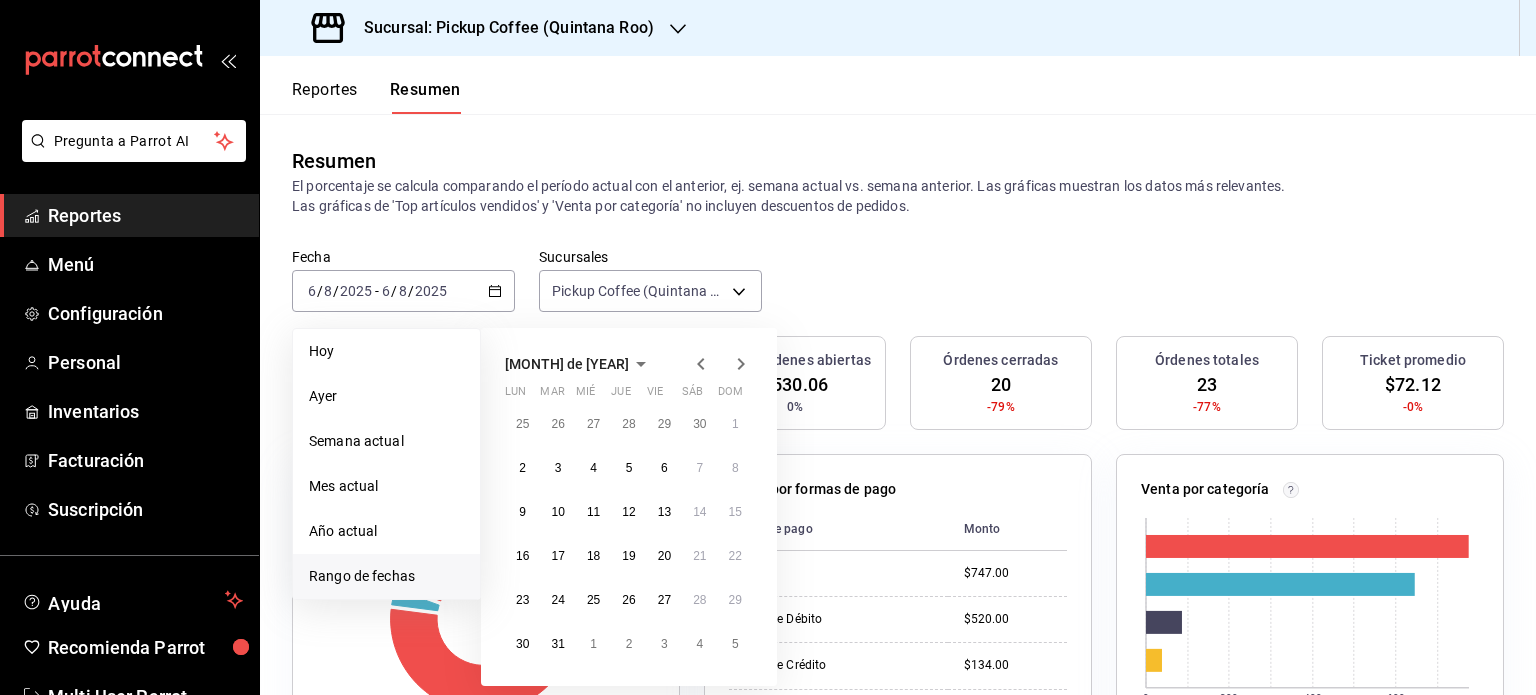 click 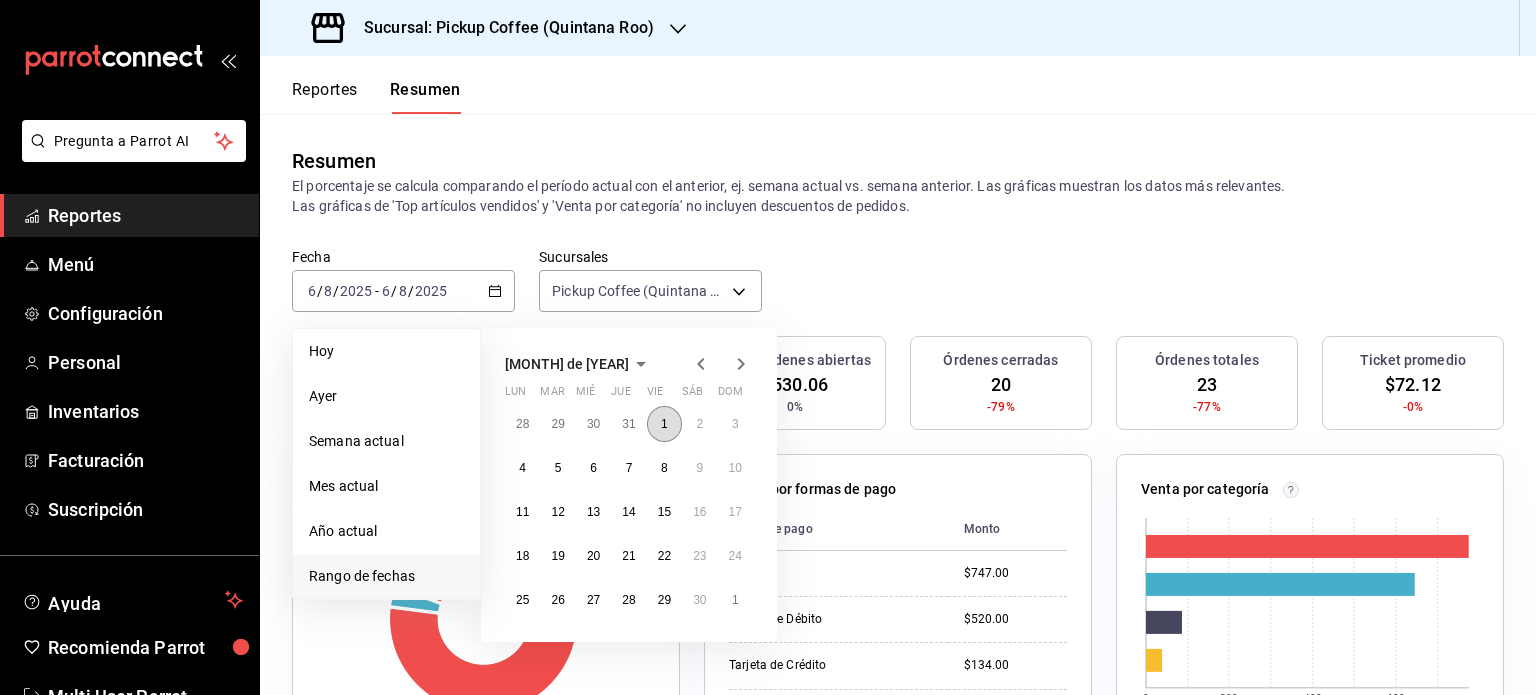 click on "1" at bounding box center (664, 424) 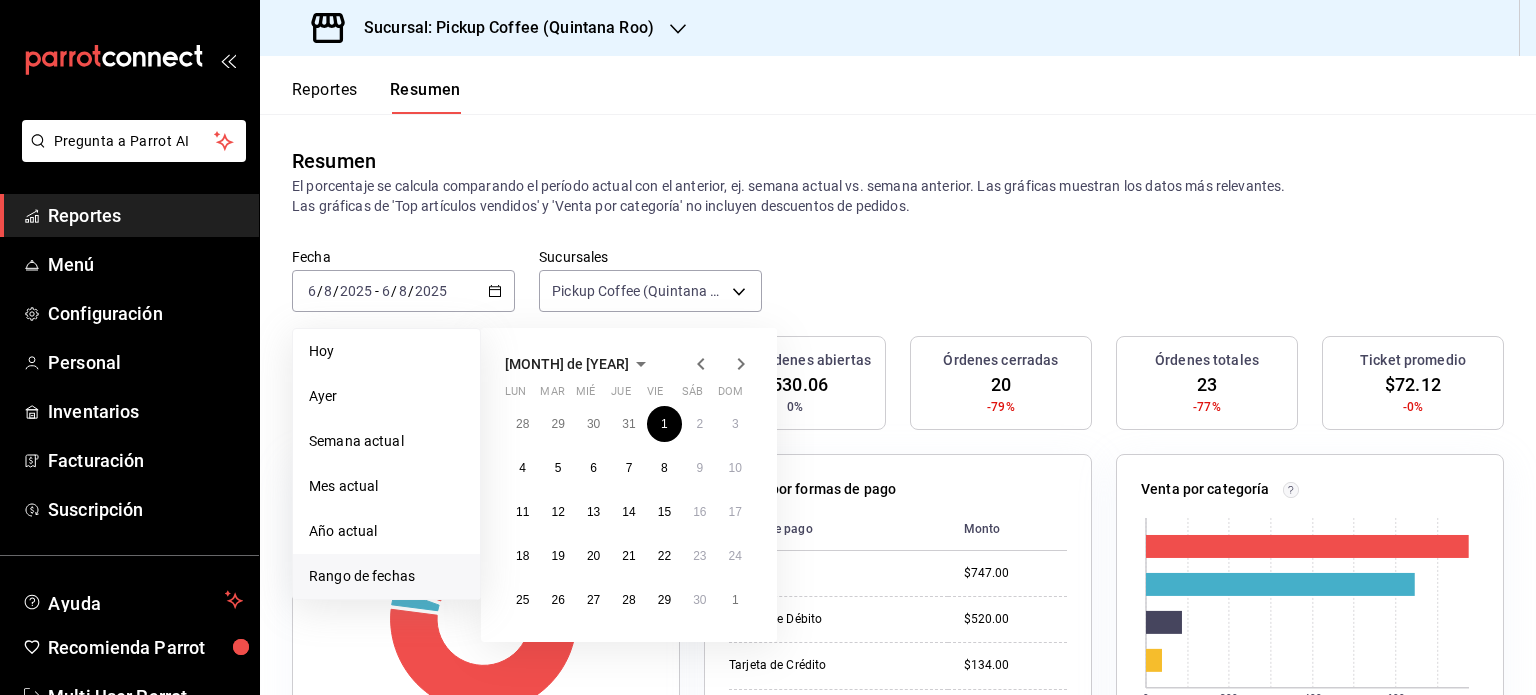 click 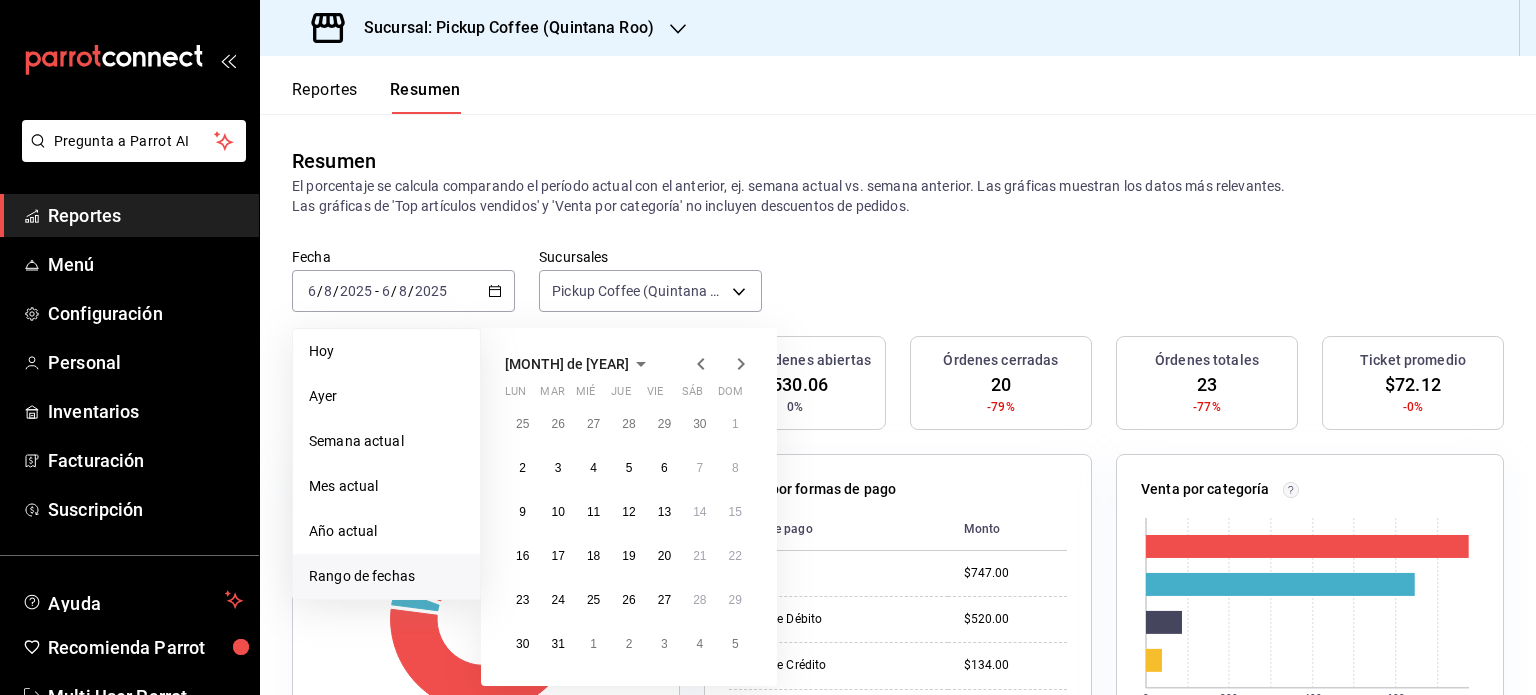 click 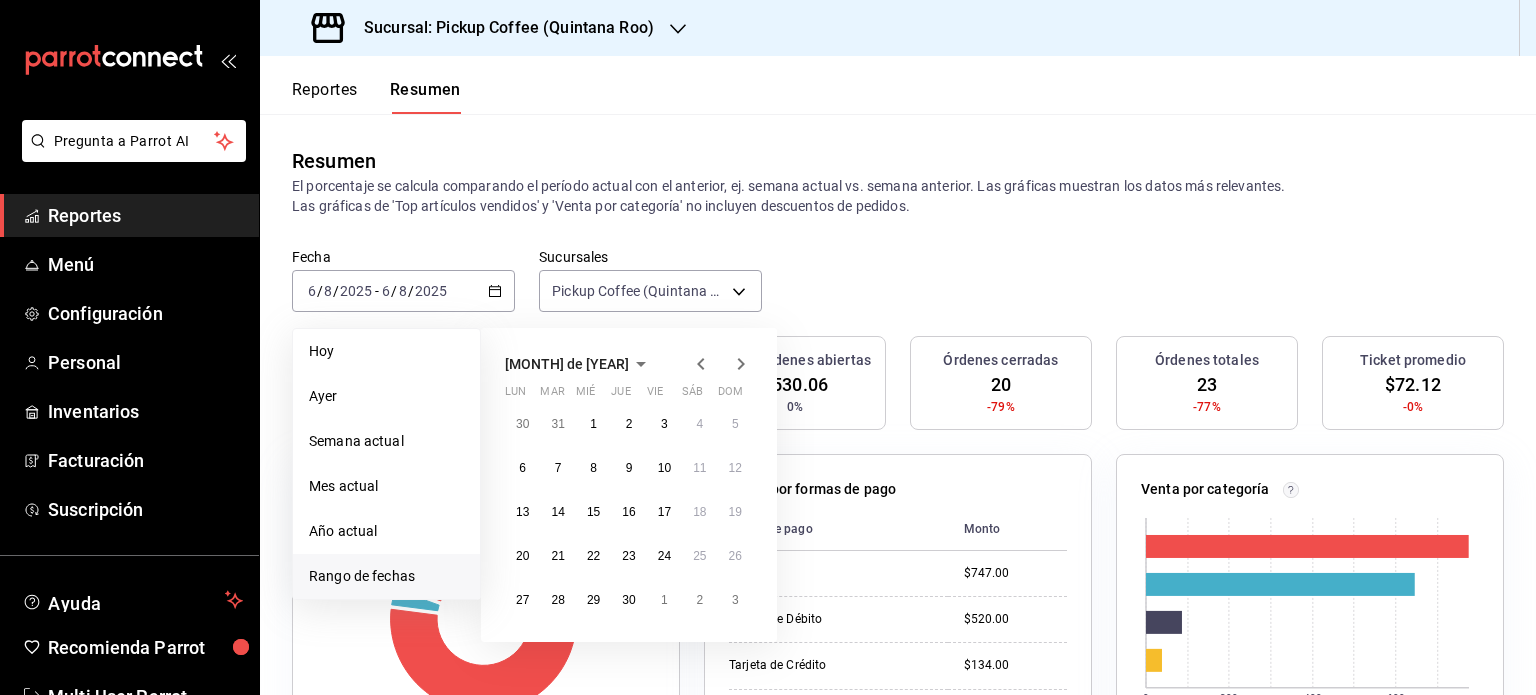 click 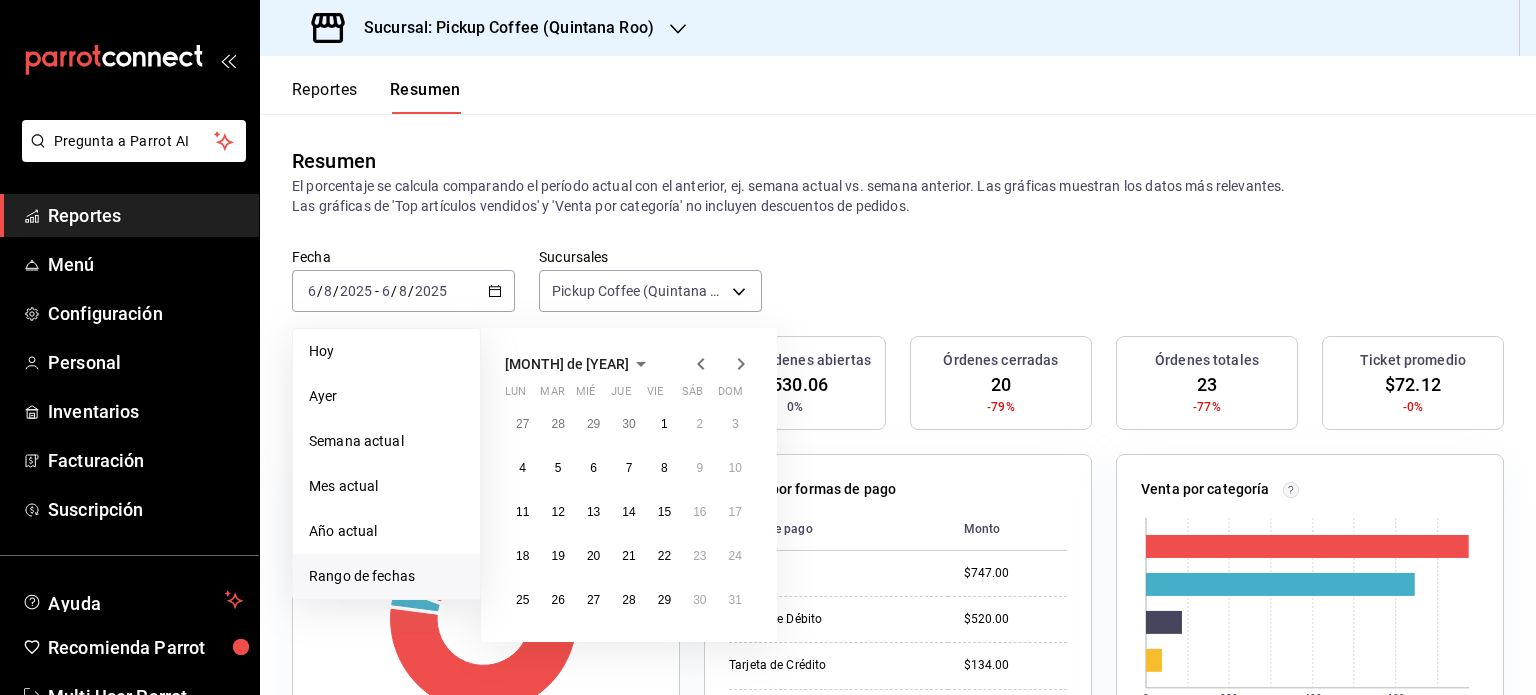 click 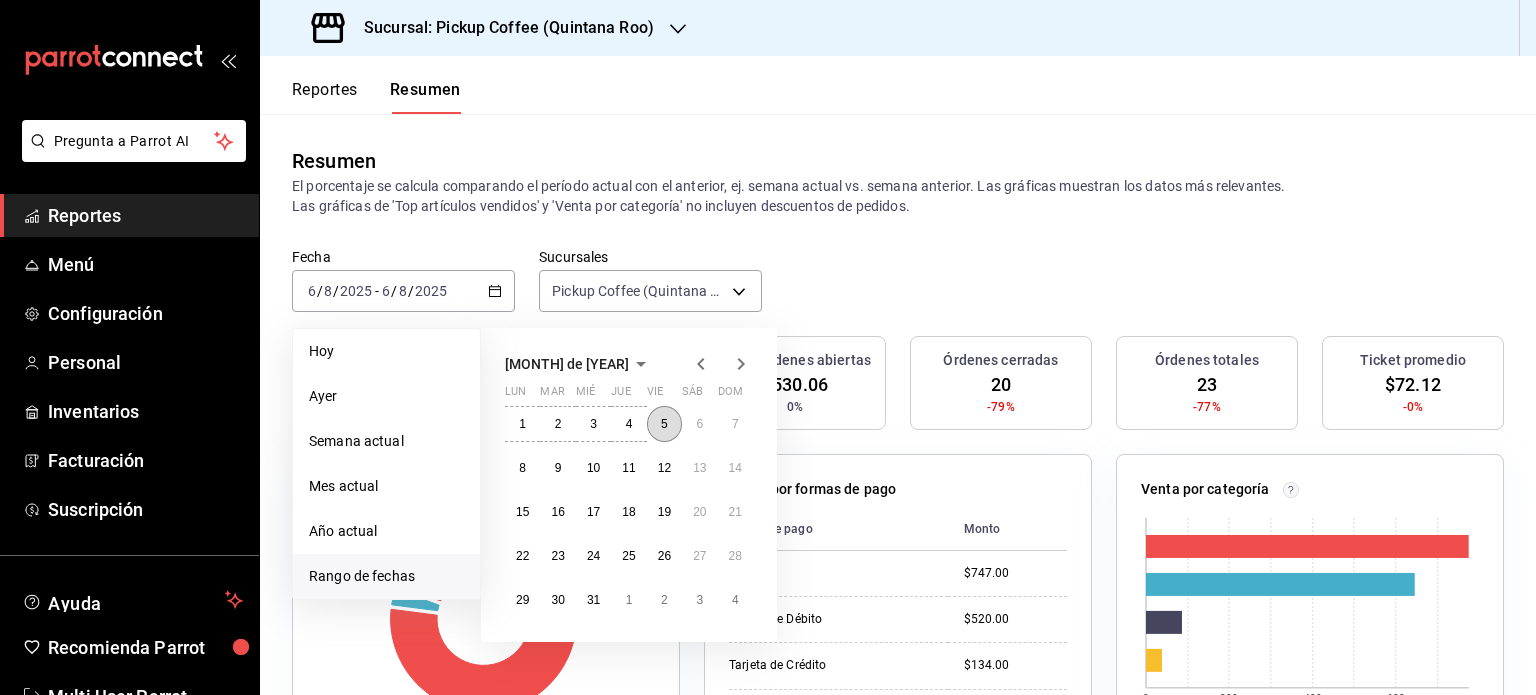 click on "5" at bounding box center (664, 424) 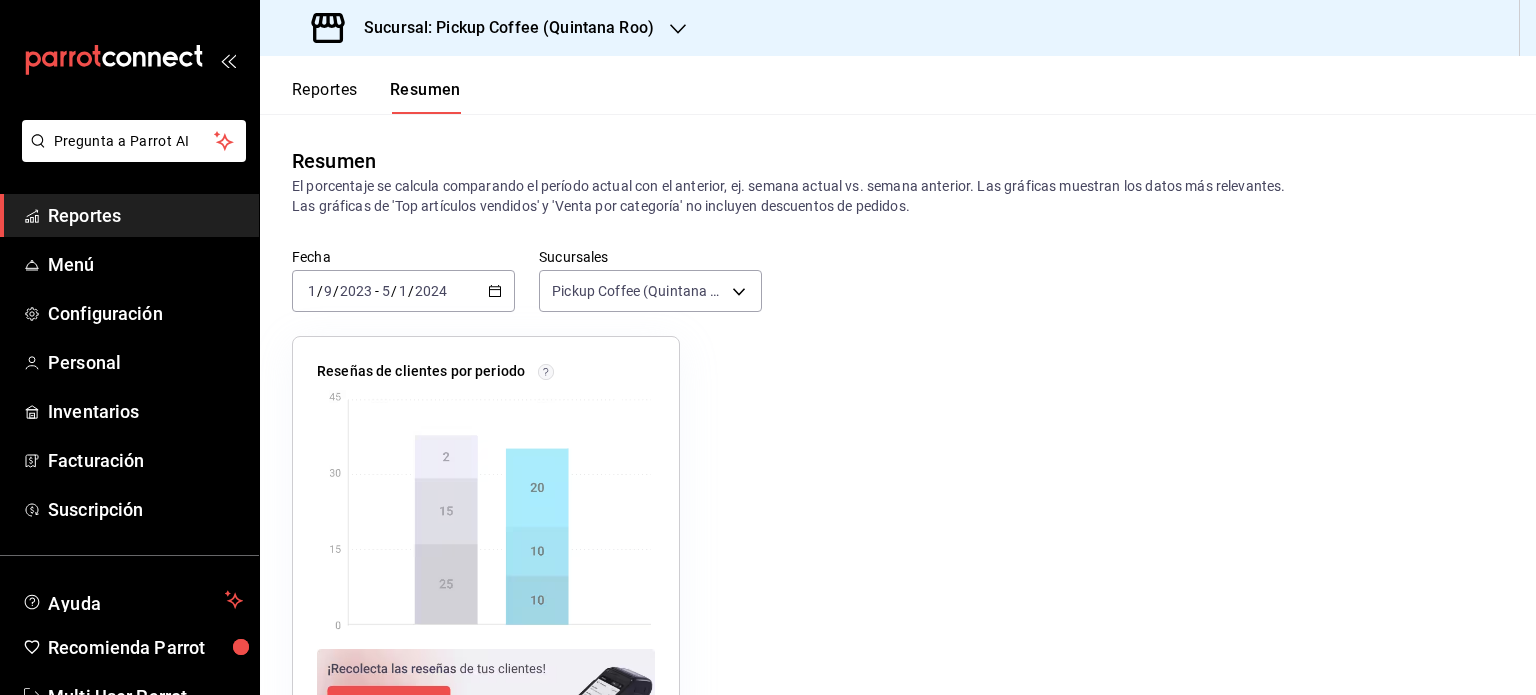 scroll, scrollTop: 92, scrollLeft: 0, axis: vertical 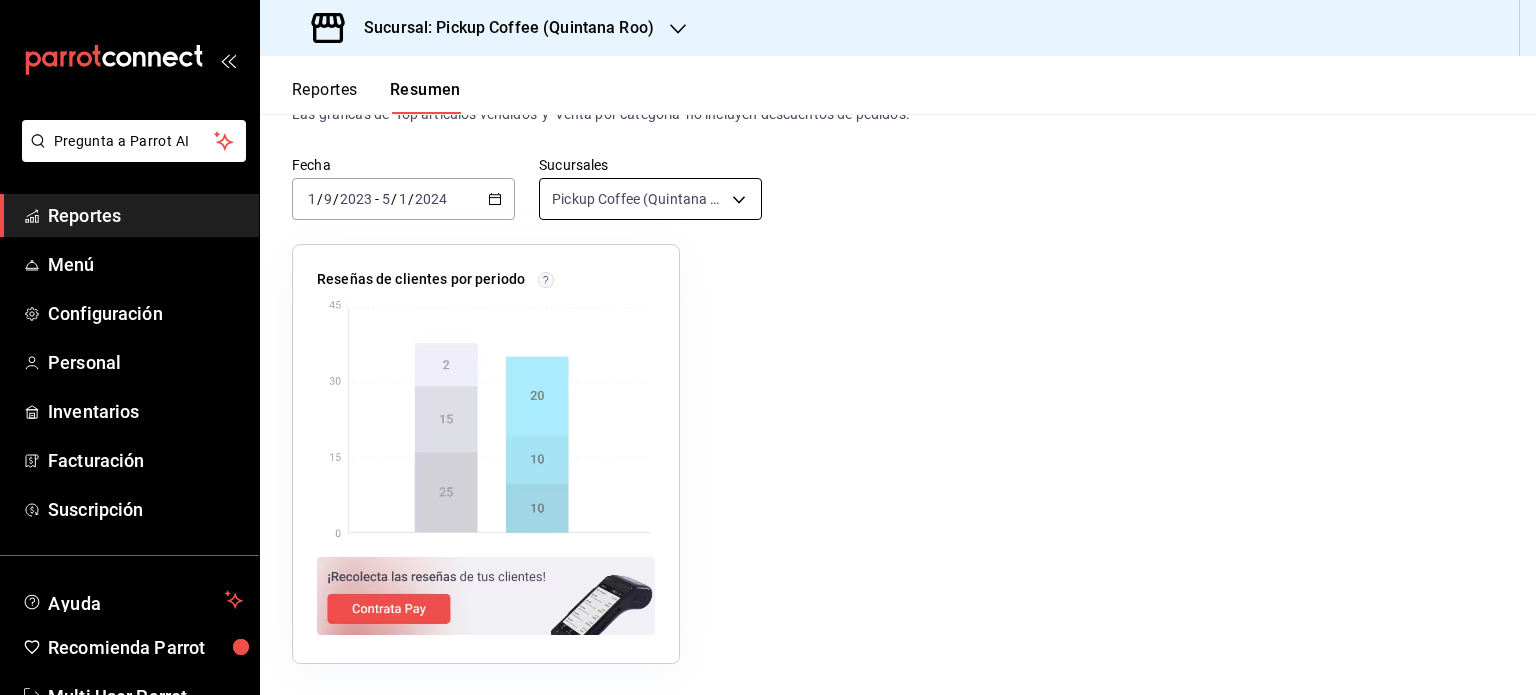 click on "Pregunta a Parrot AI Reportes   Menú   Configuración   Personal   Inventarios   Facturación   Suscripción   Ayuda Recomienda Parrot   Multi User Parrot   Sugerir nueva función   Sucursal: Pickup Coffee (Quintana Roo) Reportes Resumen Resumen El porcentaje se calcula comparando el período actual con el anterior, ej. semana actual vs. semana anterior. Las gráficas muestran los datos más relevantes.  Las gráficas de 'Top artículos vendidos' y 'Venta por categoría' no incluyen descuentos de pedidos. Fecha 2023-09-01 1 / 9 / 2023 - 2024-01-05 5 / 1 / 2024 Sucursales Pickup Coffee (Quintana Roo) [object Object] Reseñas de clientes por periodo   Pregunta a Parrot AI Reportes   Menú   Configuración   Personal   Inventarios   Facturación   Suscripción   Ayuda Recomienda Parrot   Multi User Parrot   Sugerir nueva función   GANA 1 MES GRATIS EN TU SUSCRIPCIÓN AQUÍ Visitar centro de ayuda (81) 2046 6363 soporte@parrotsoftware.io Visitar centro de ayuda (81) 2046 6363 soporte@parrotsoftware.io" at bounding box center (768, 347) 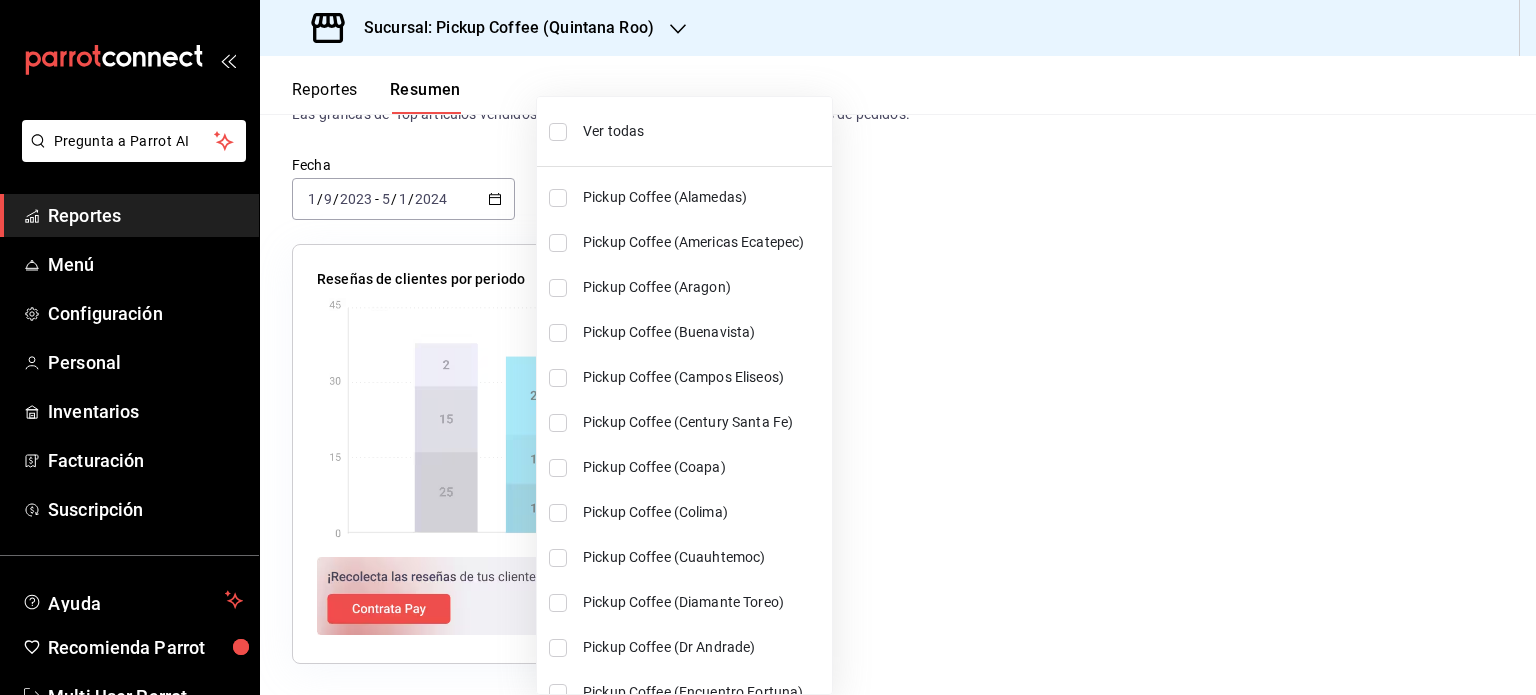 click on "Ver todas" at bounding box center [703, 131] 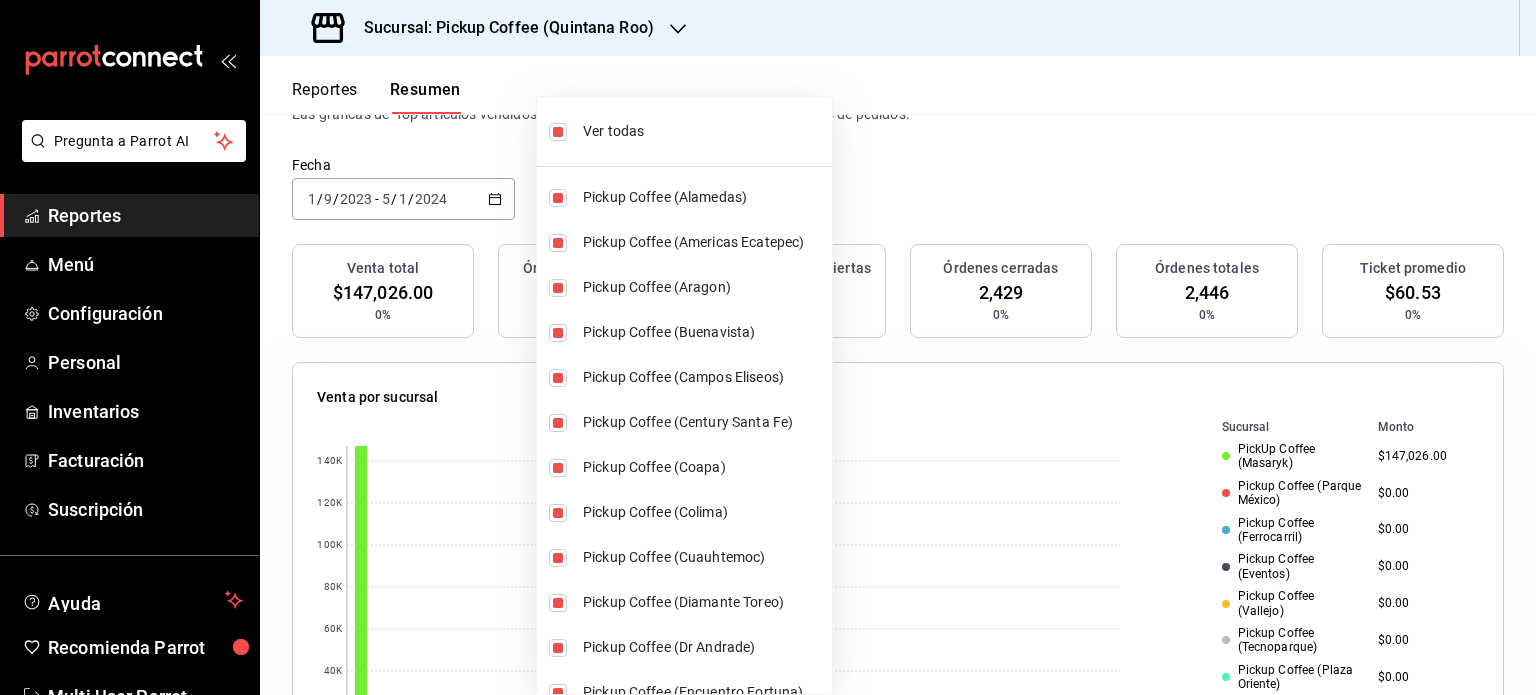 click at bounding box center [768, 347] 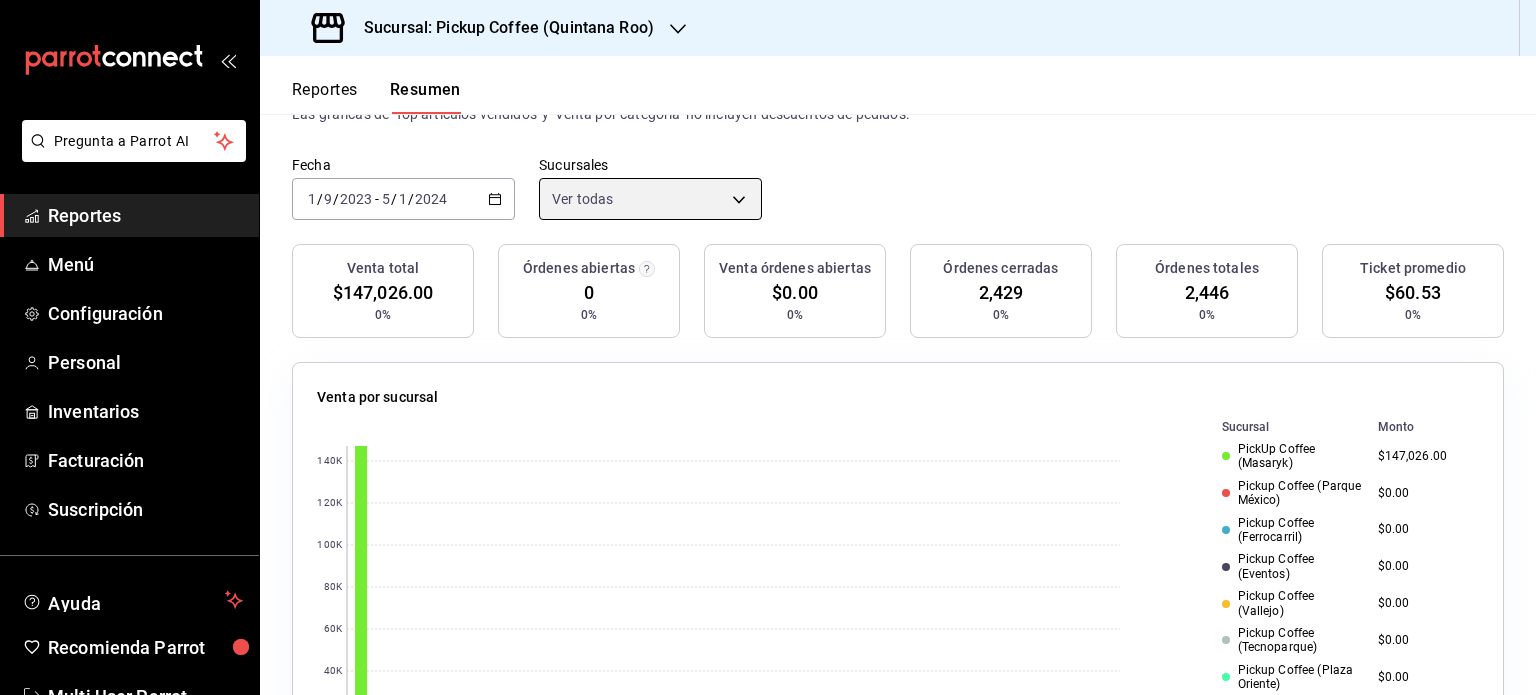 scroll, scrollTop: 0, scrollLeft: 0, axis: both 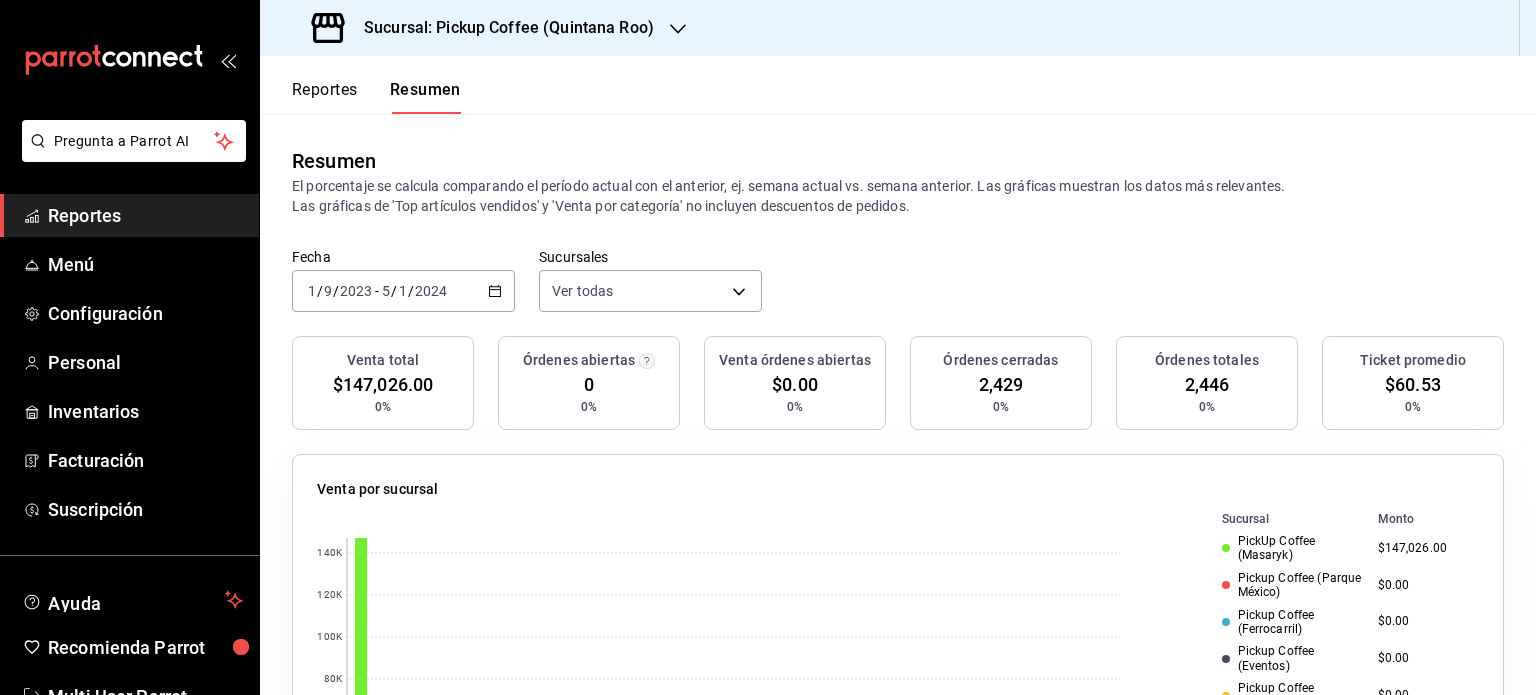 click 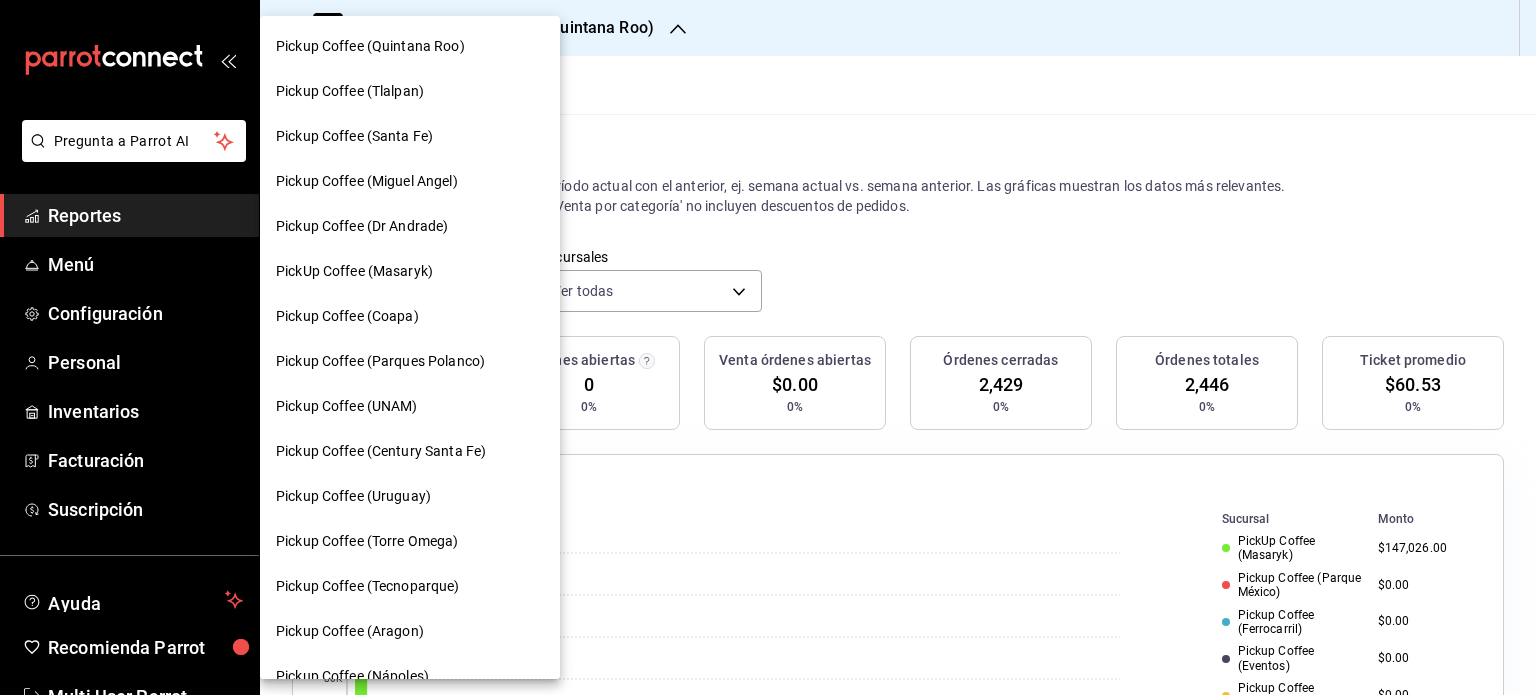 click on "PickUp Coffee (Masaryk)" at bounding box center [410, 271] 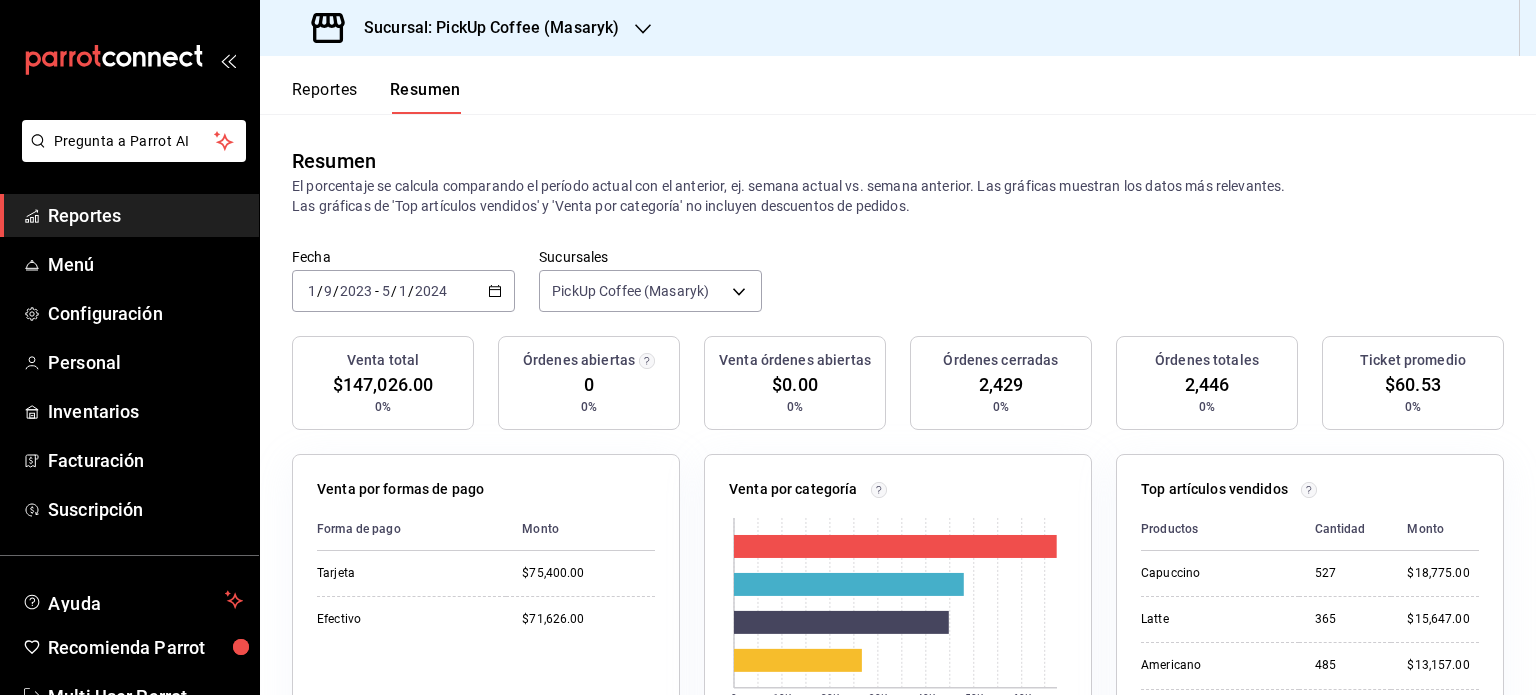 scroll, scrollTop: 0, scrollLeft: 0, axis: both 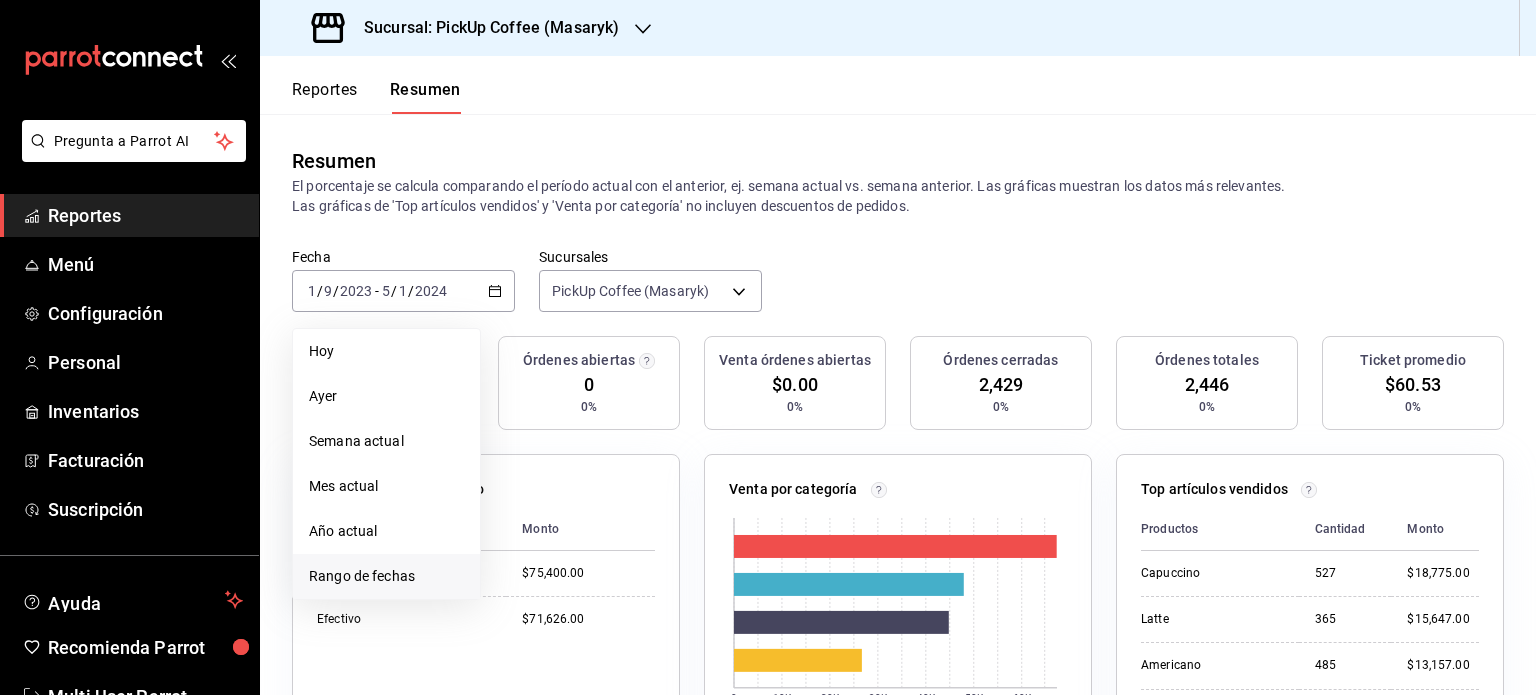 click on "Rango de fechas" at bounding box center (386, 576) 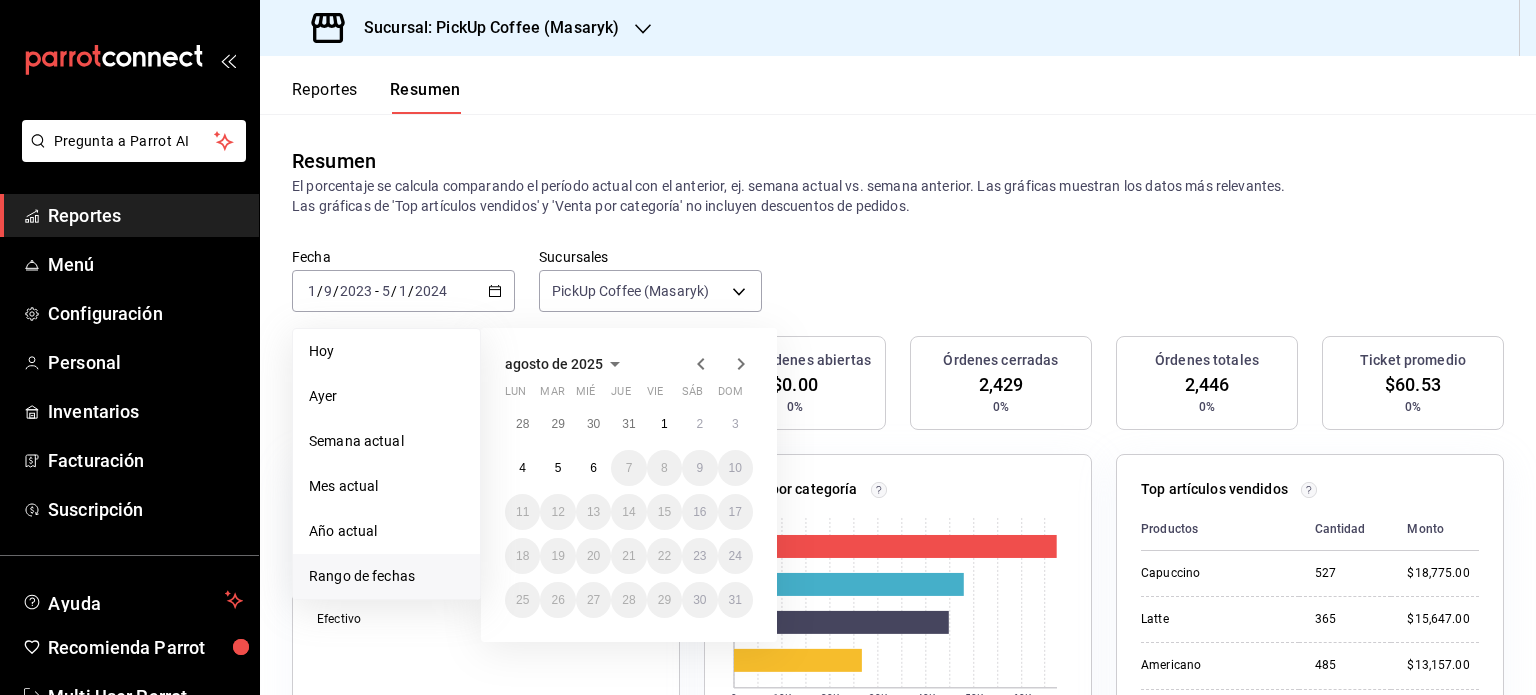 click 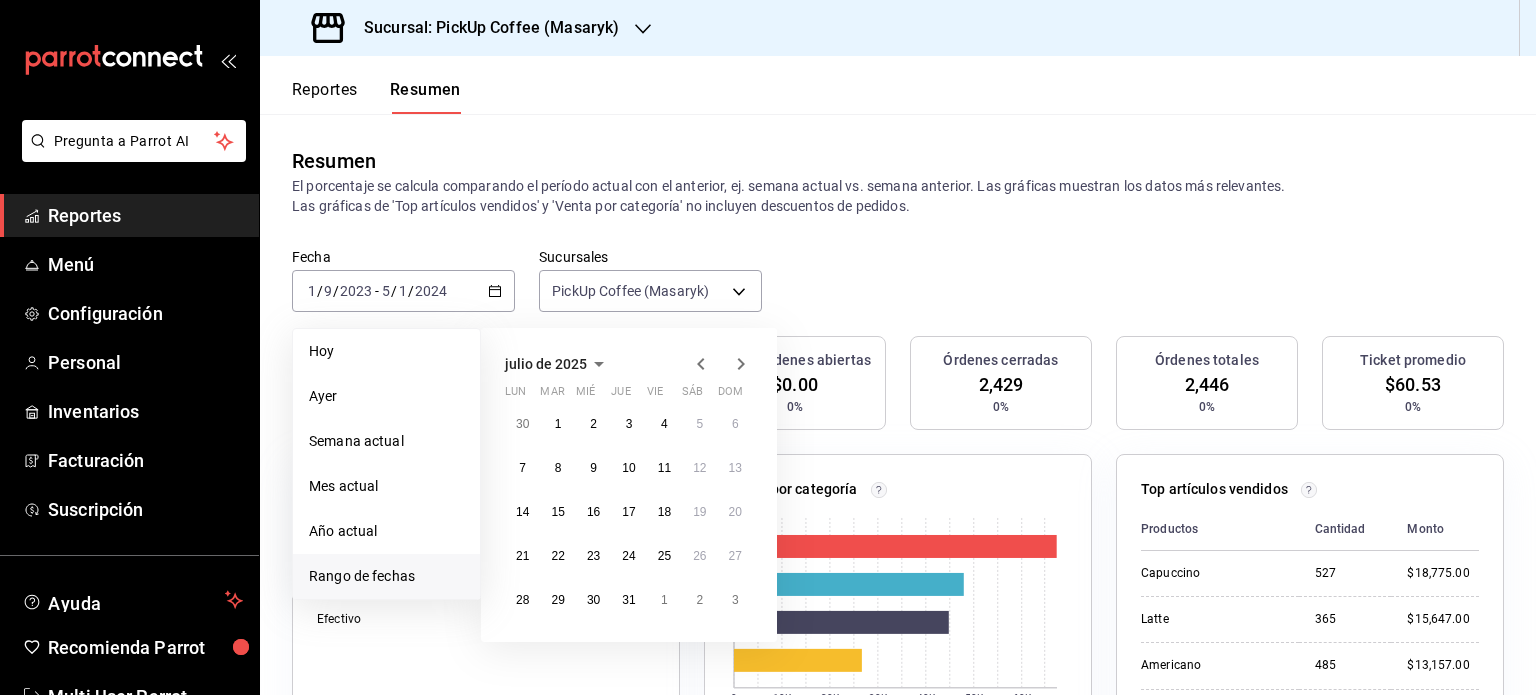 click 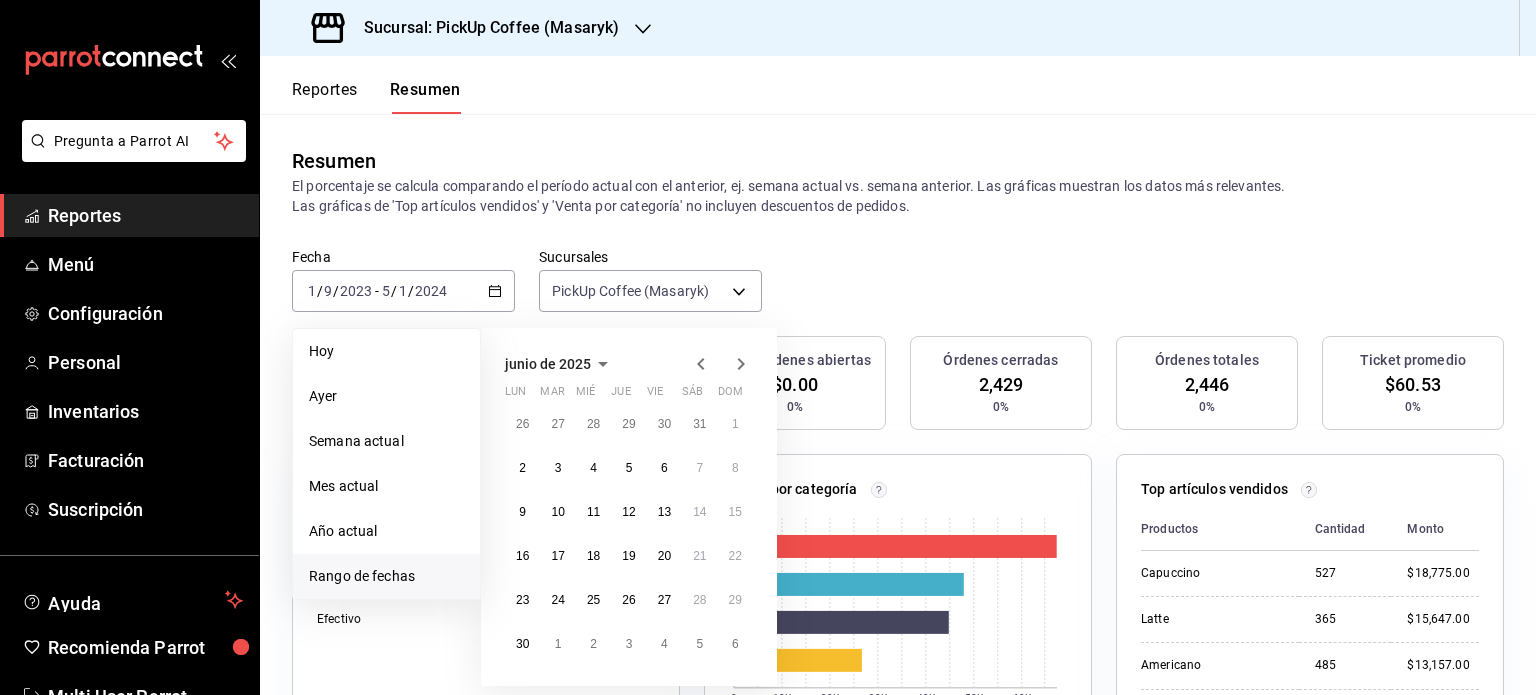 click 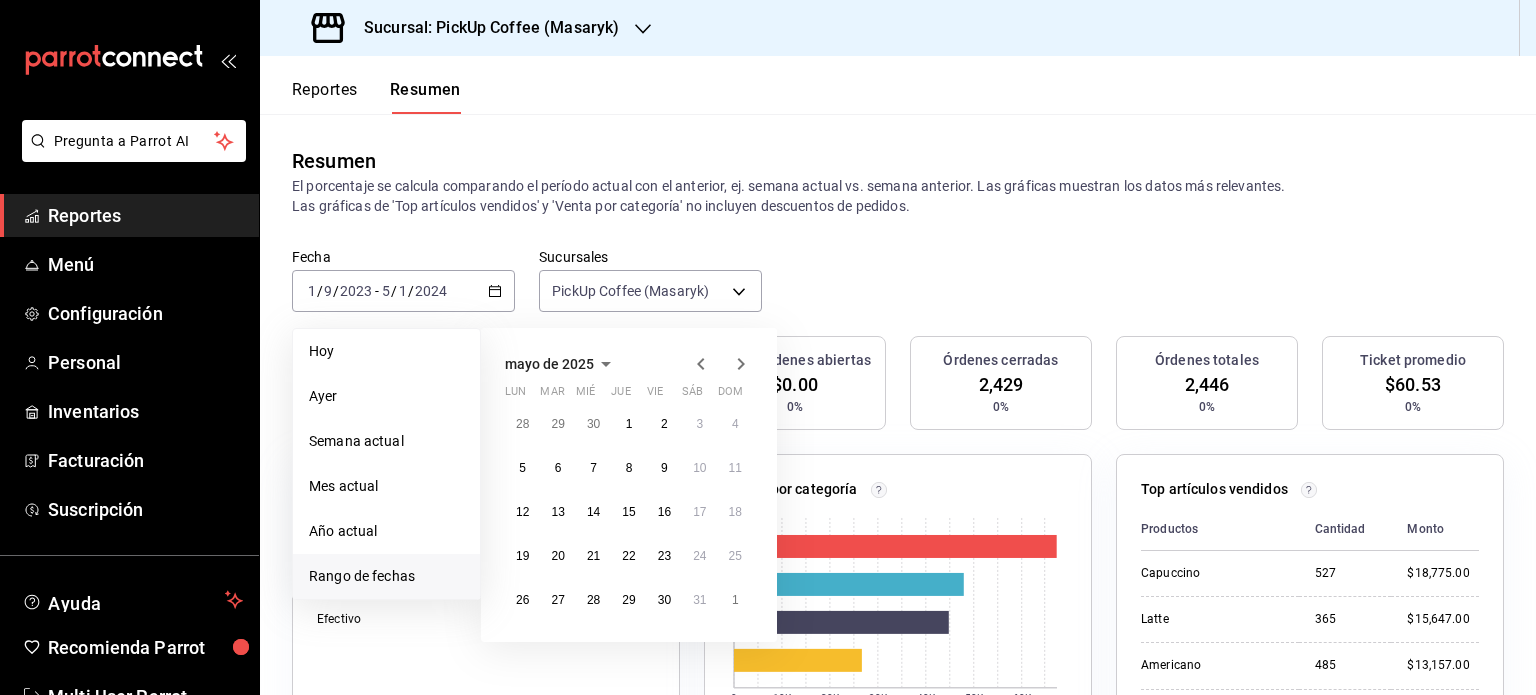 click 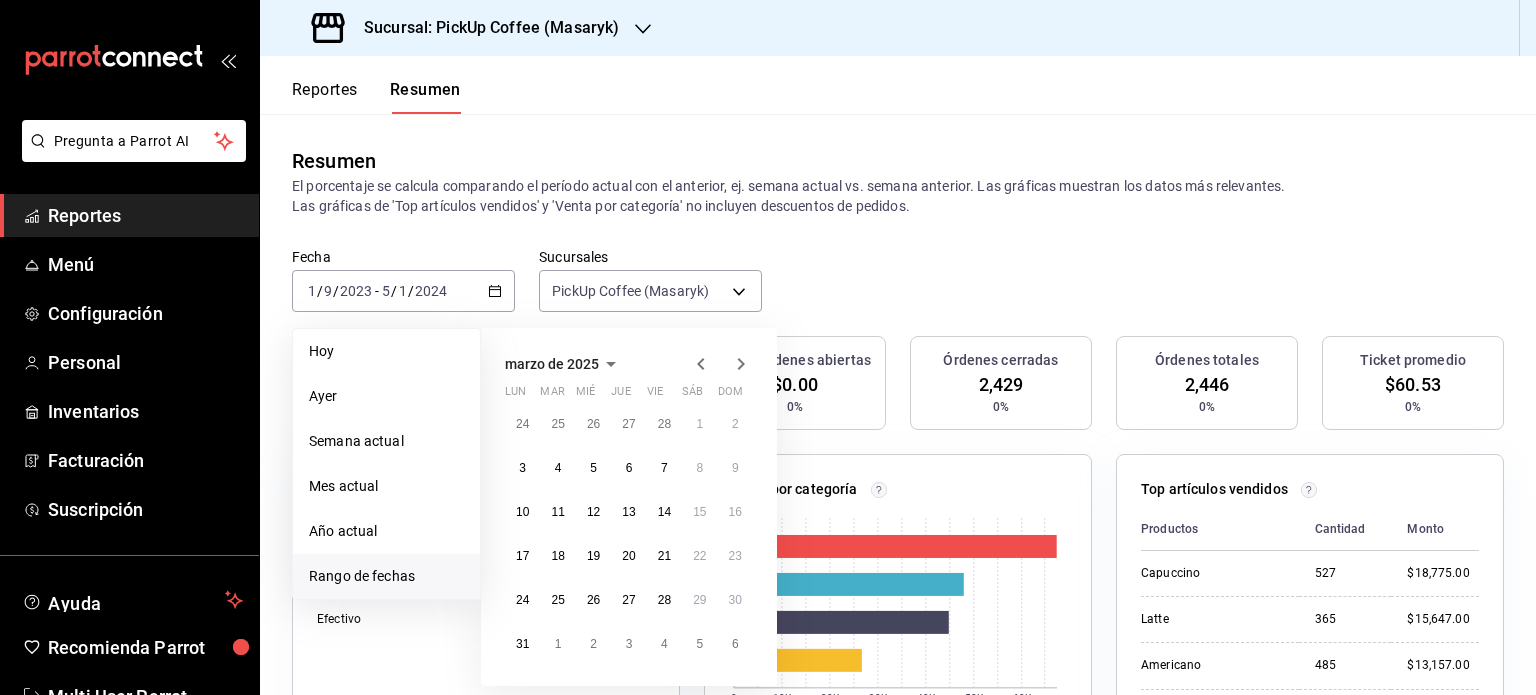 click 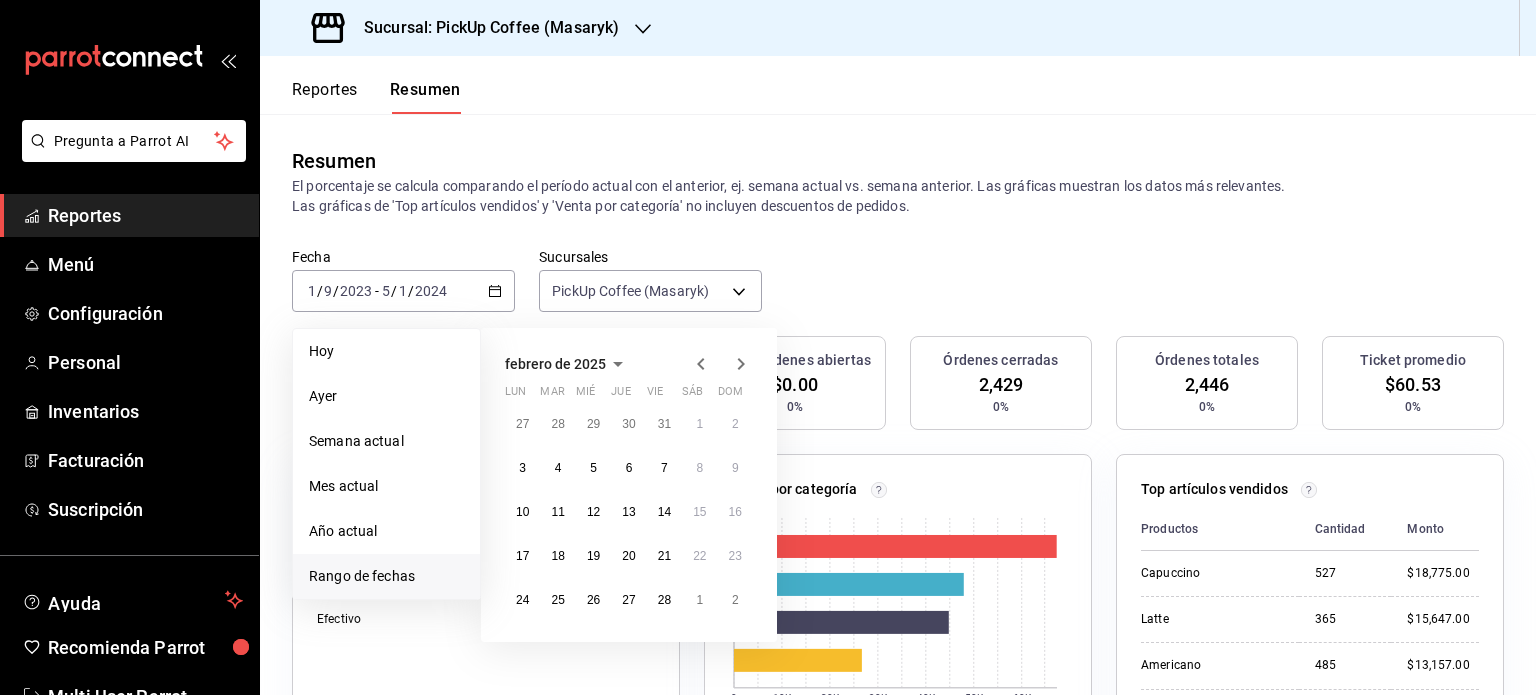 click on "febrero de 2025" at bounding box center [555, 364] 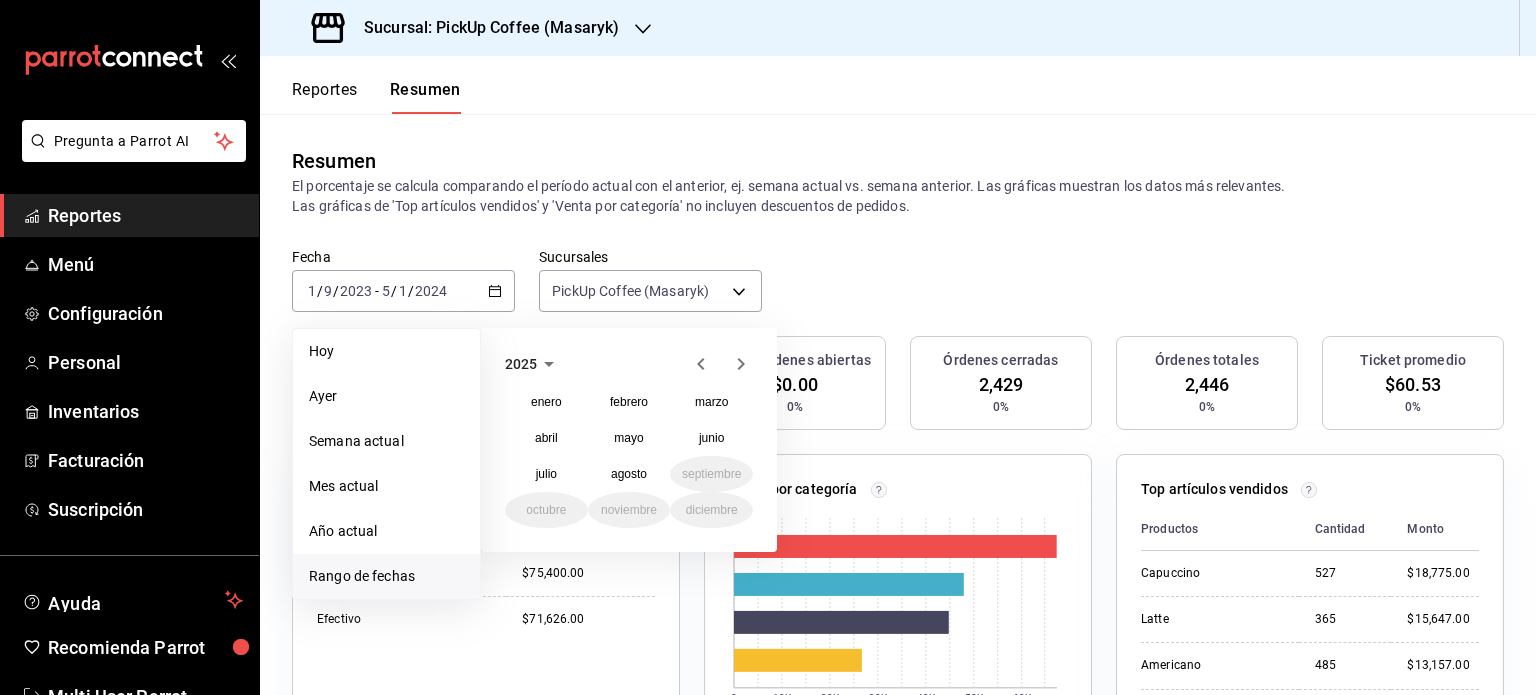 click 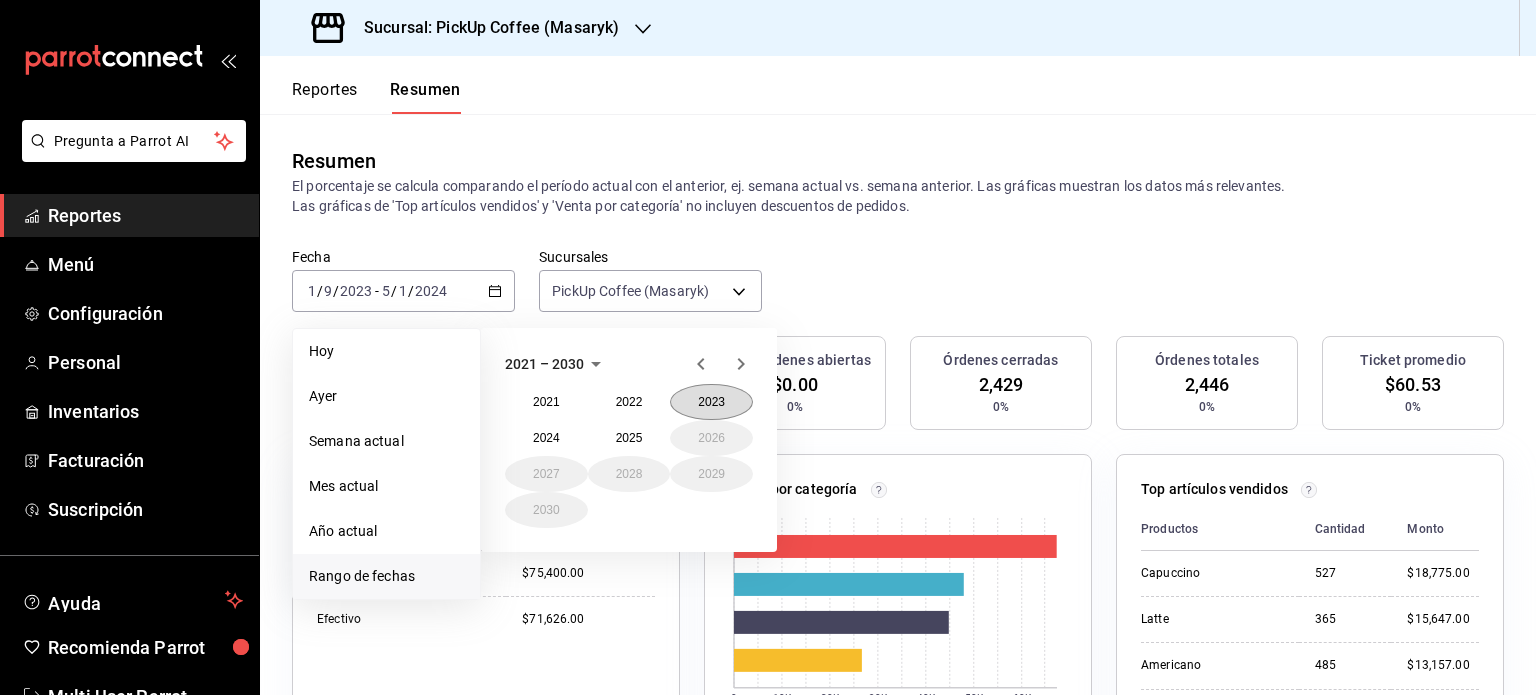 click on "2023" at bounding box center [711, 402] 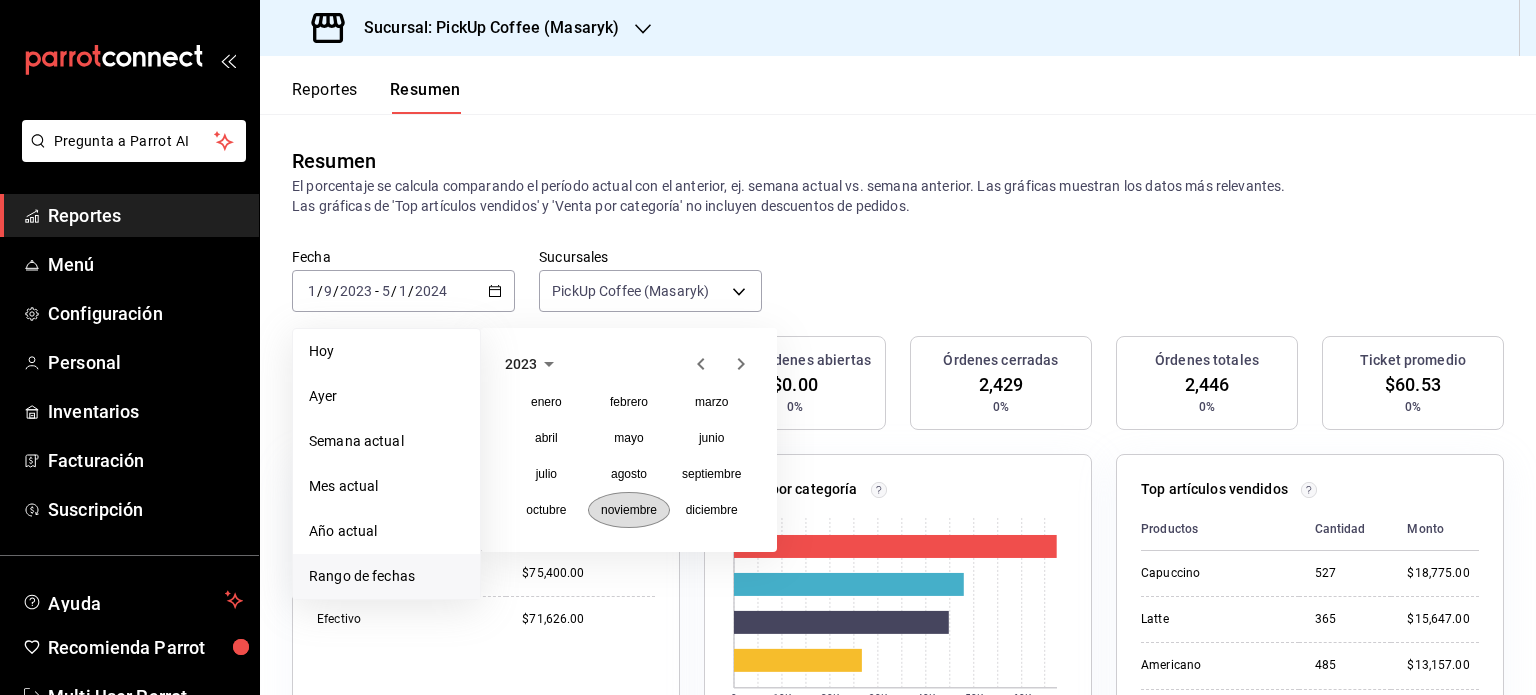 click on "noviembre" at bounding box center [629, 510] 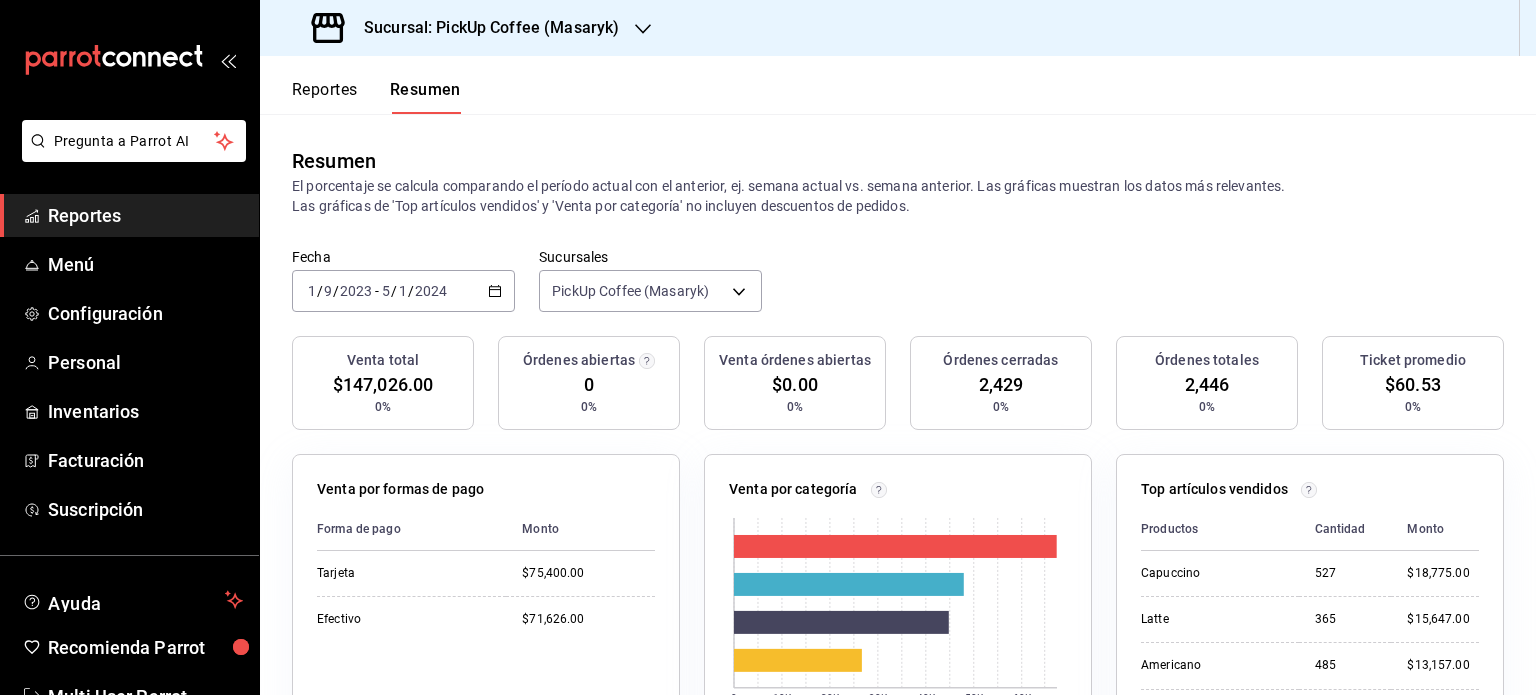 click 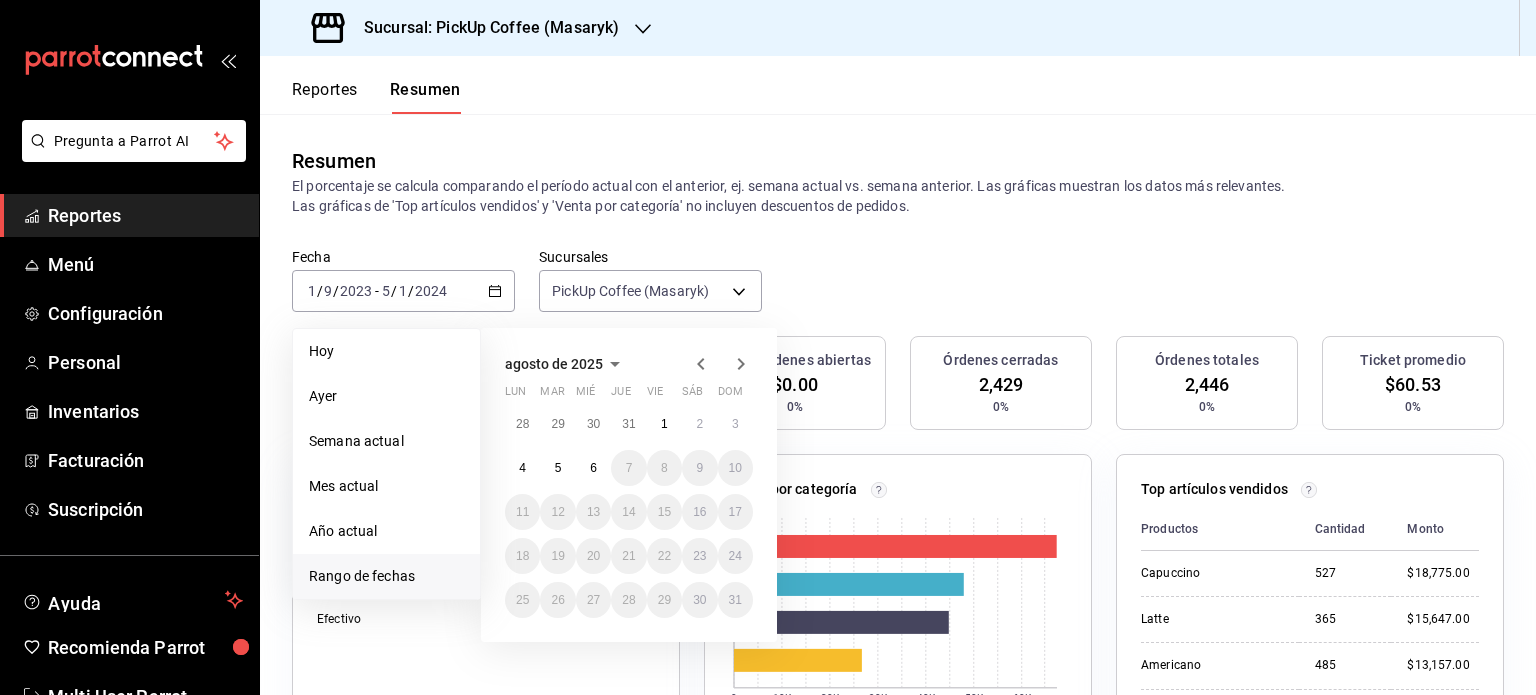 click on "Rango de fechas" at bounding box center [386, 576] 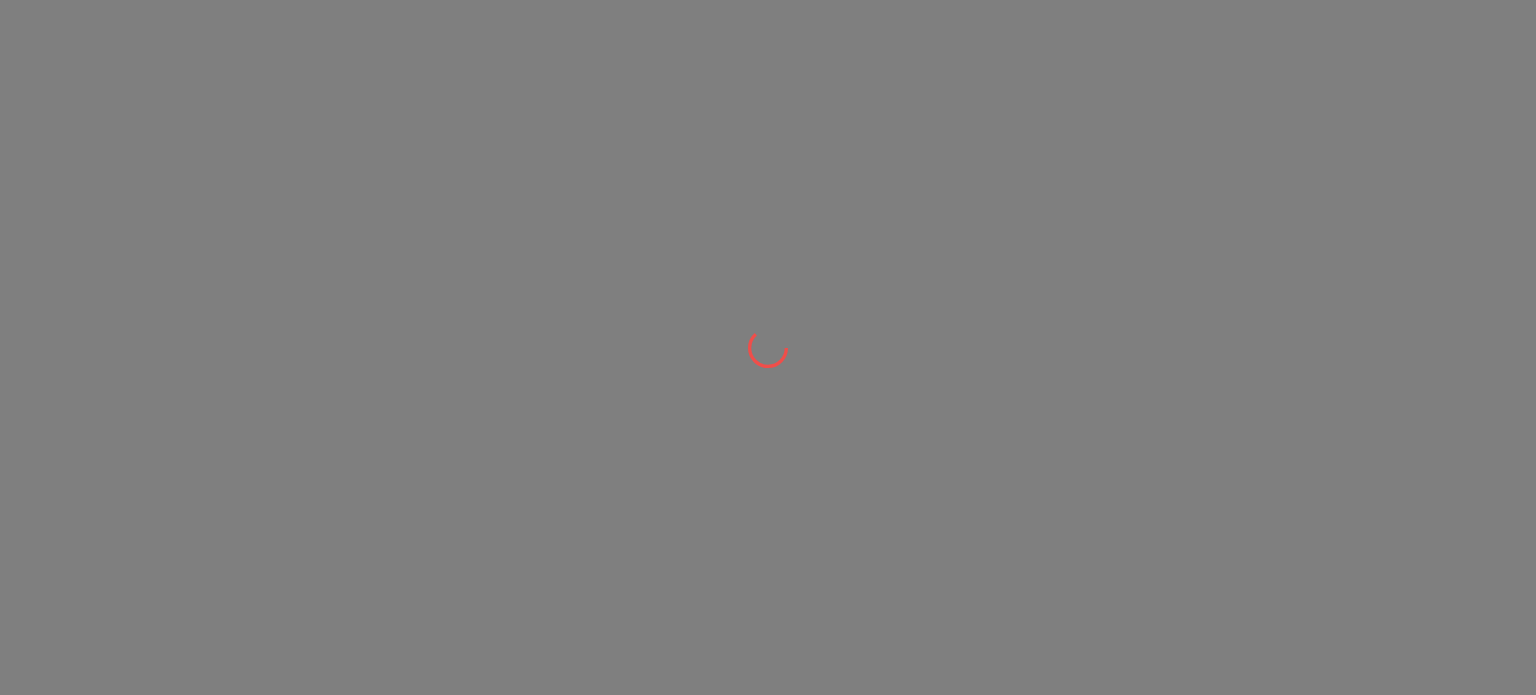 scroll, scrollTop: 0, scrollLeft: 0, axis: both 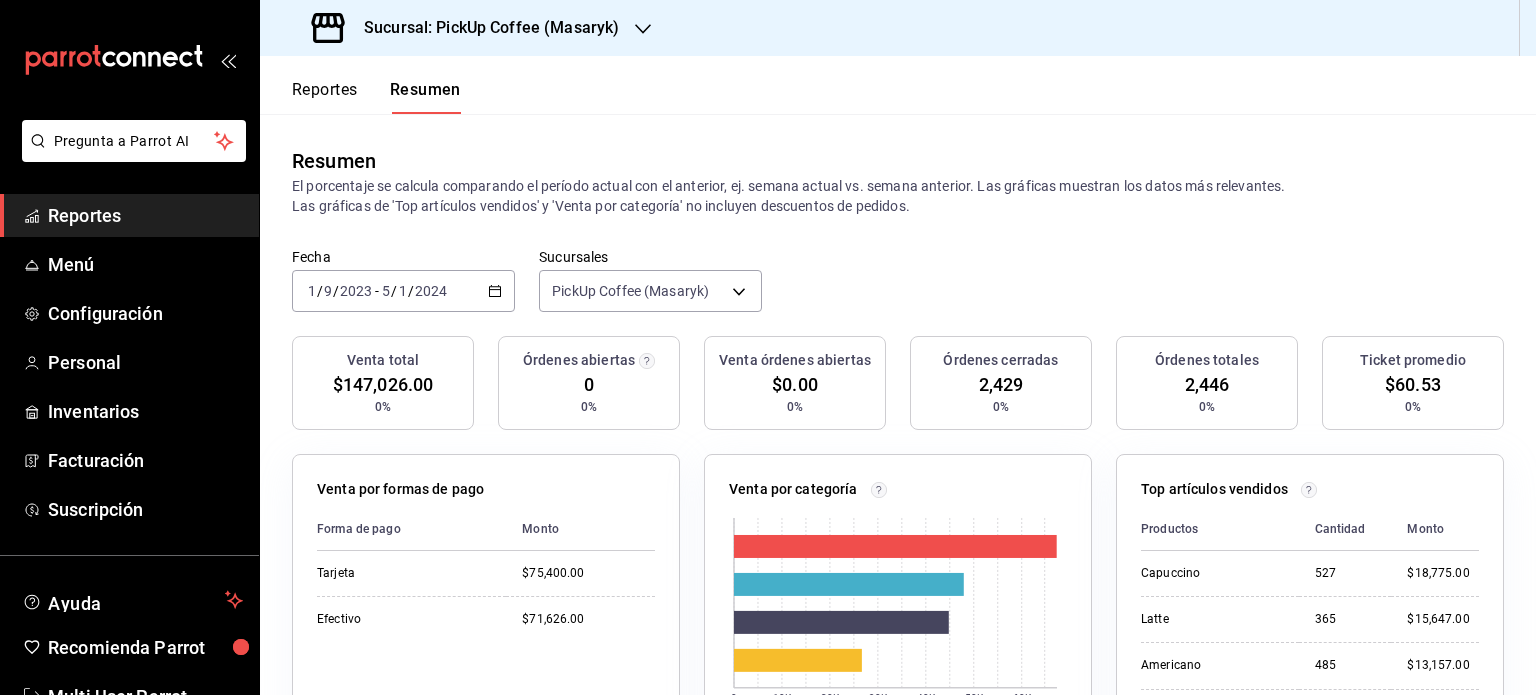 click 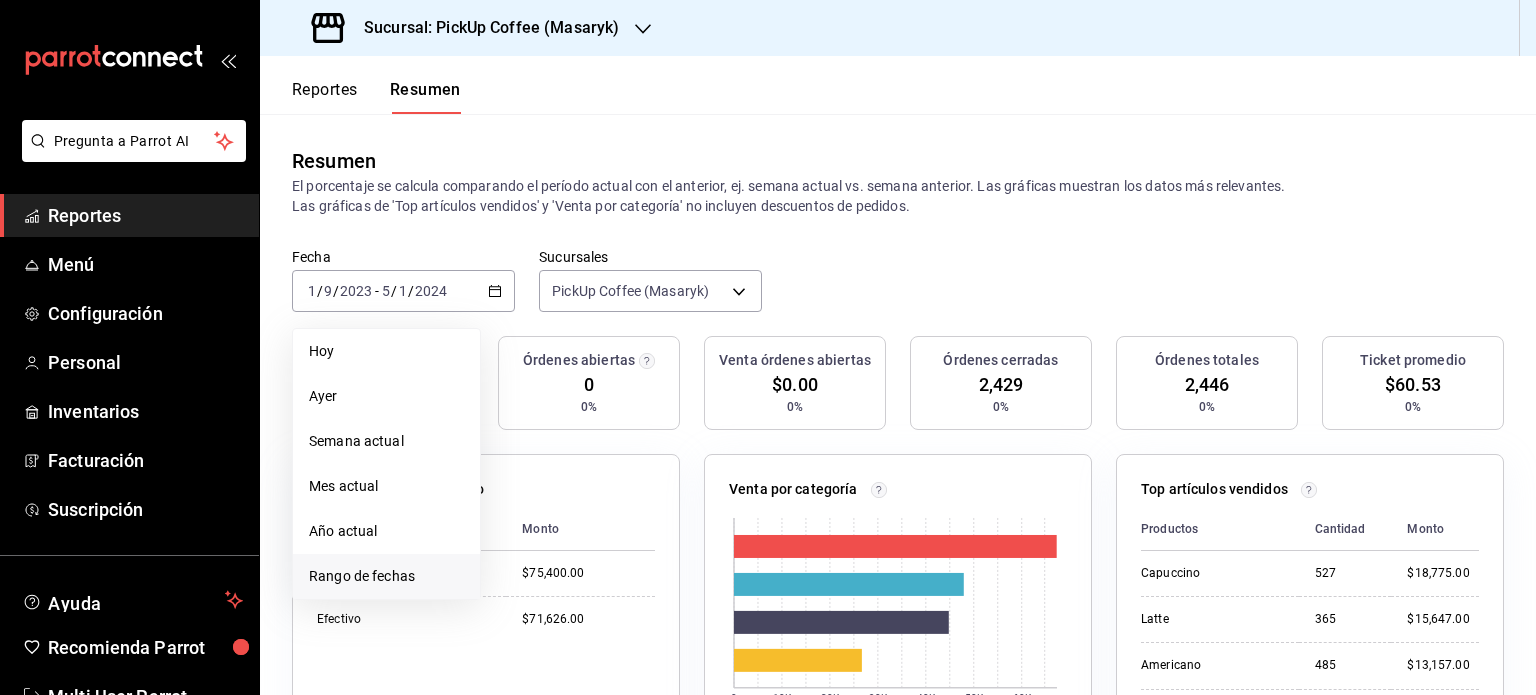 click on "Rango de fechas" at bounding box center (386, 576) 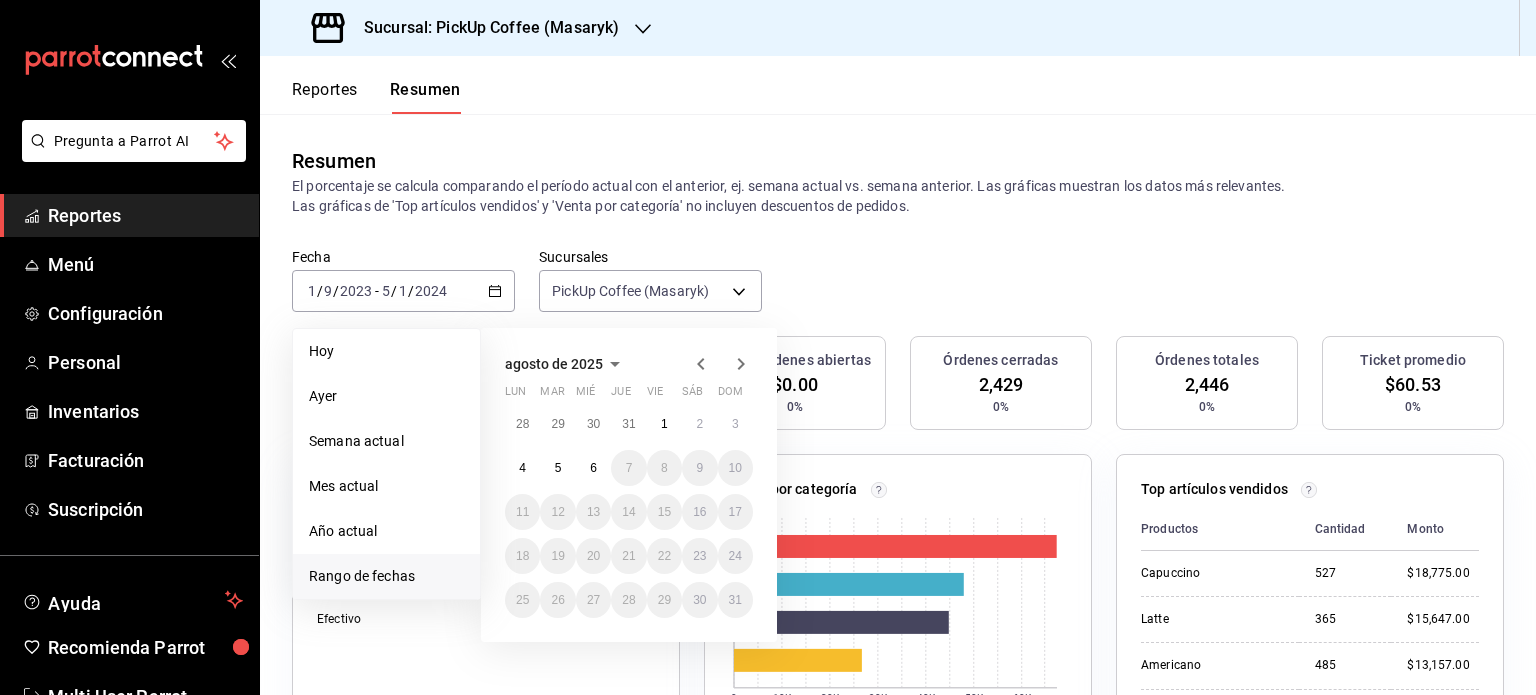 click 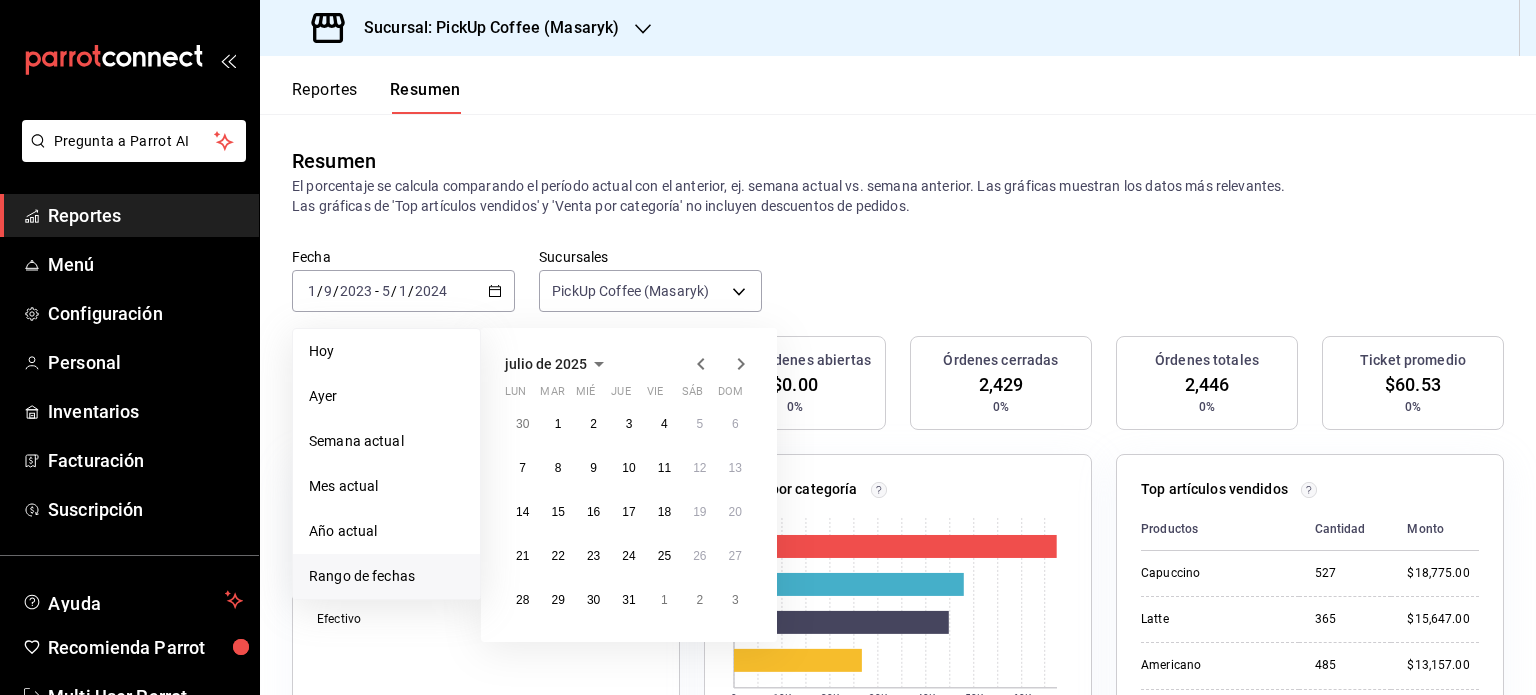 click 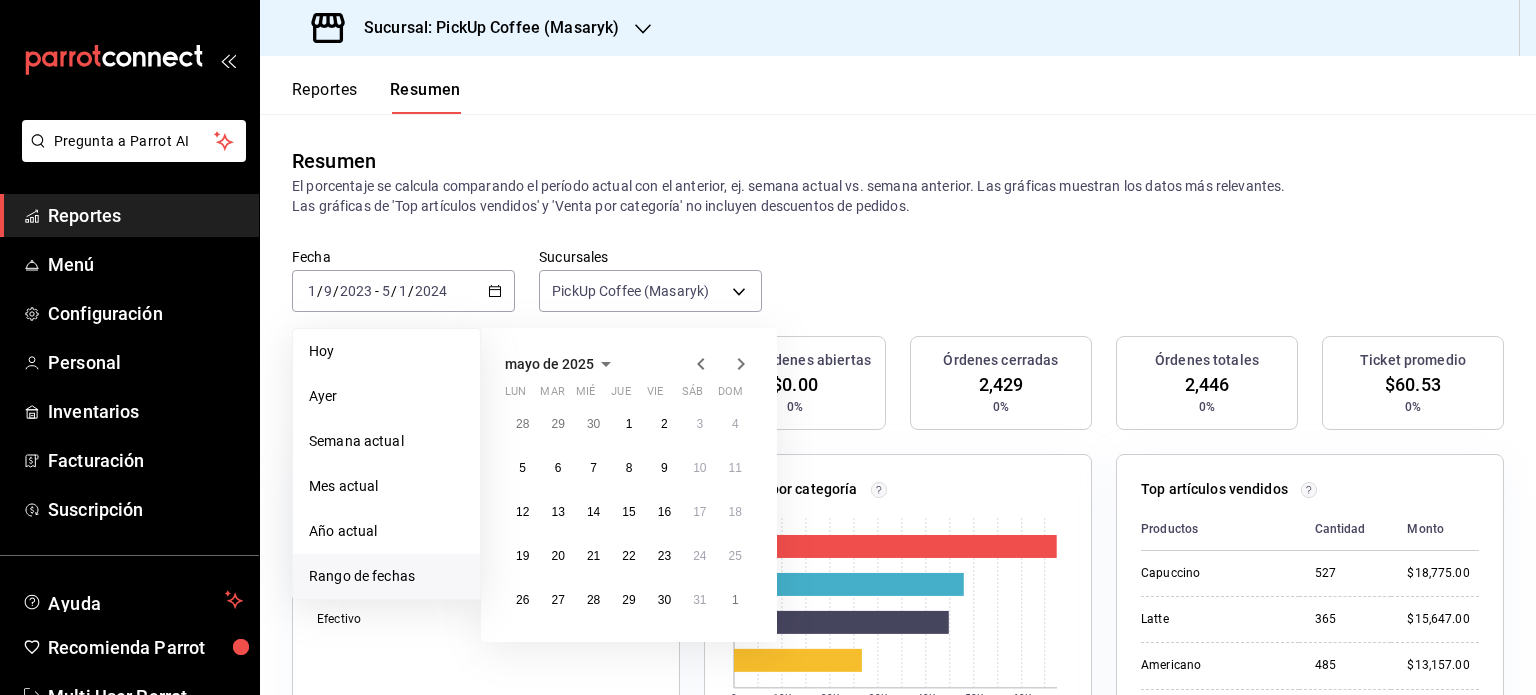 click 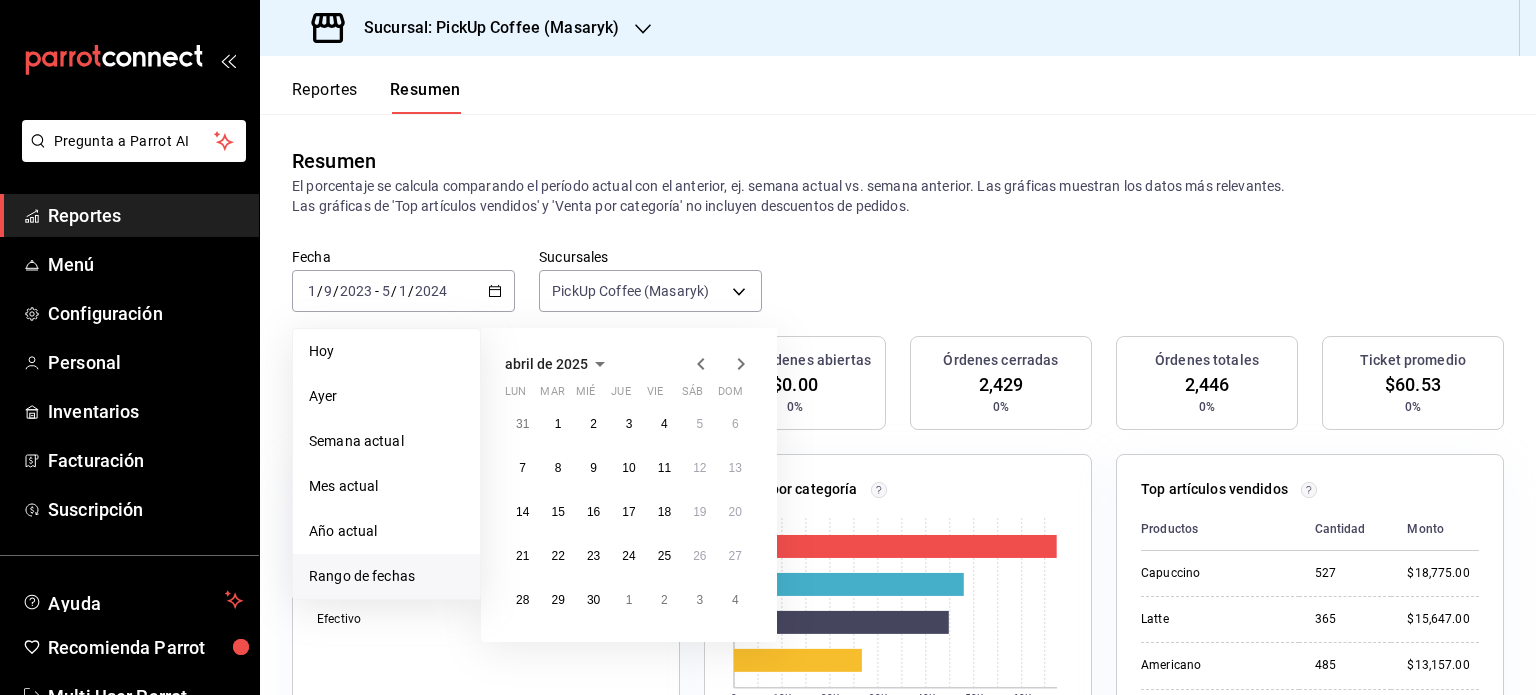 click 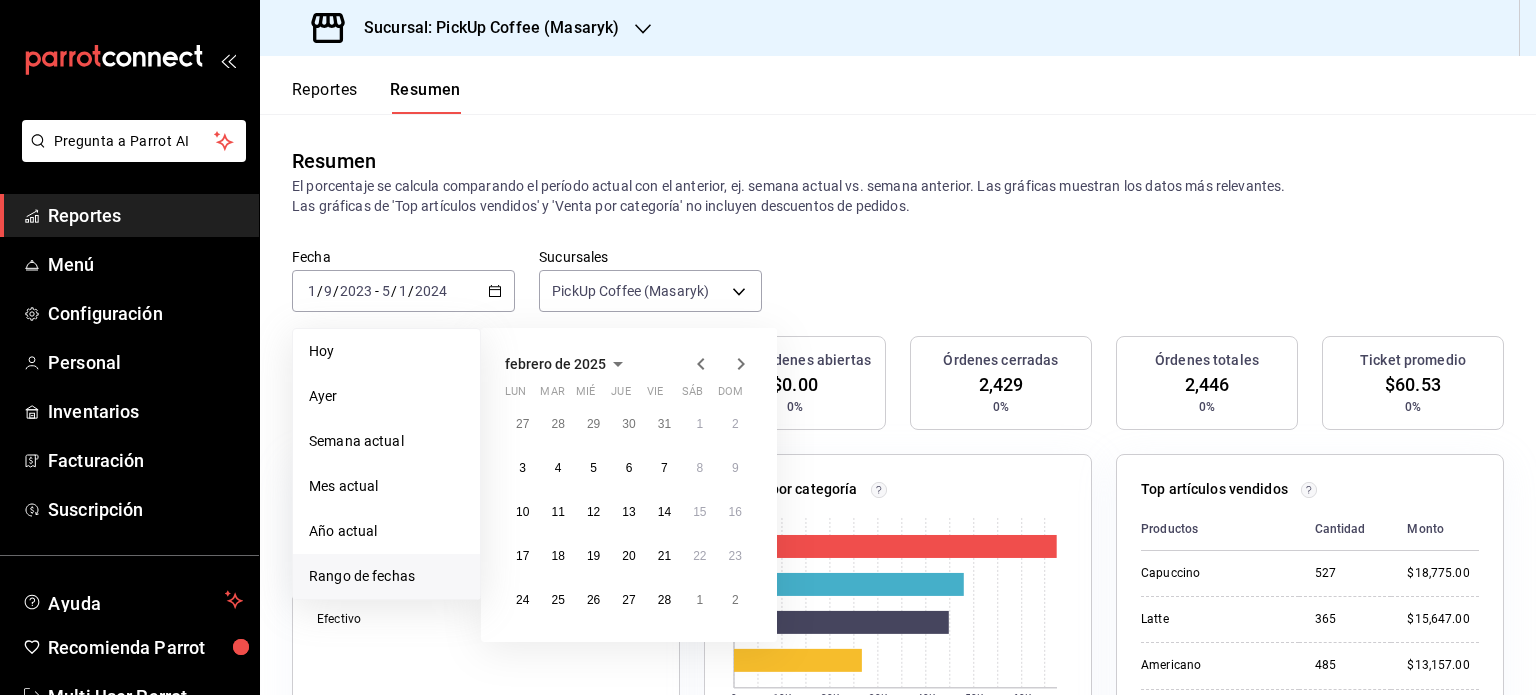 click 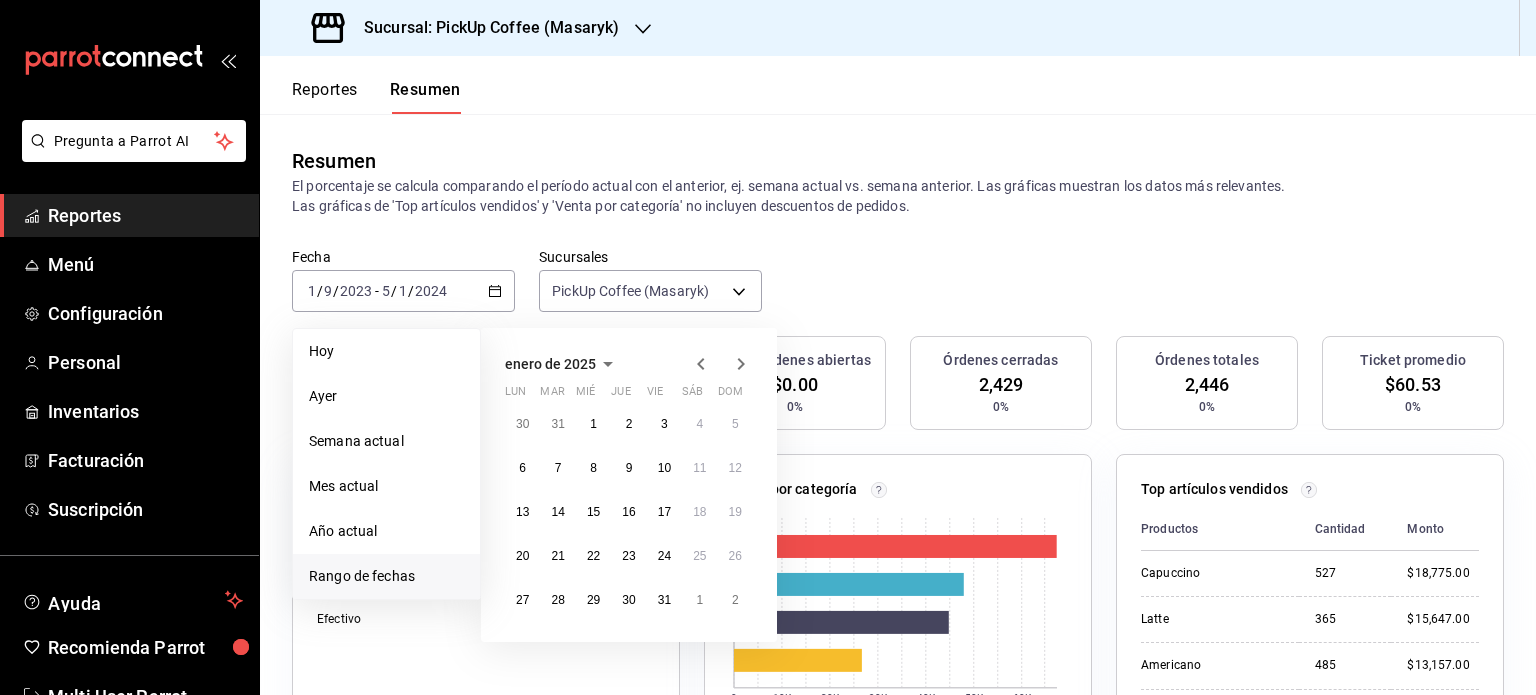 click 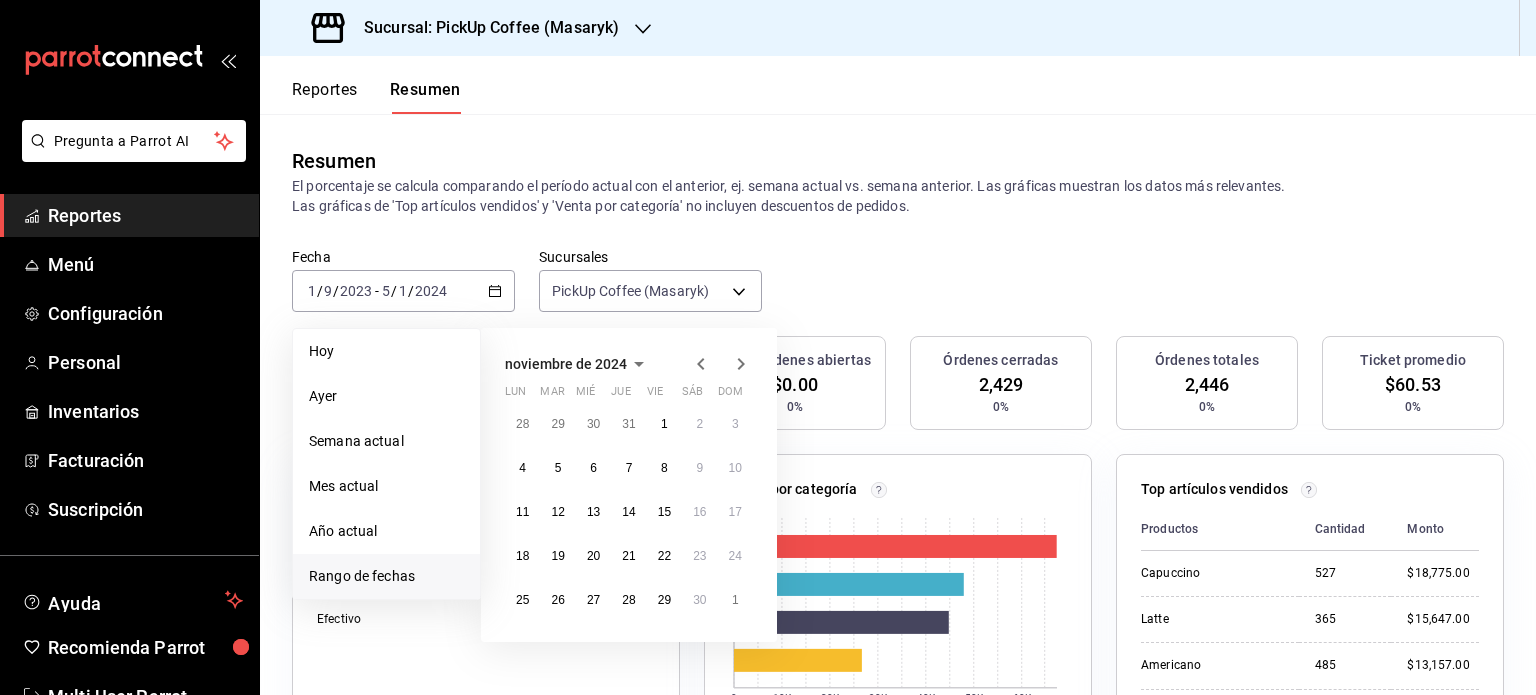 click 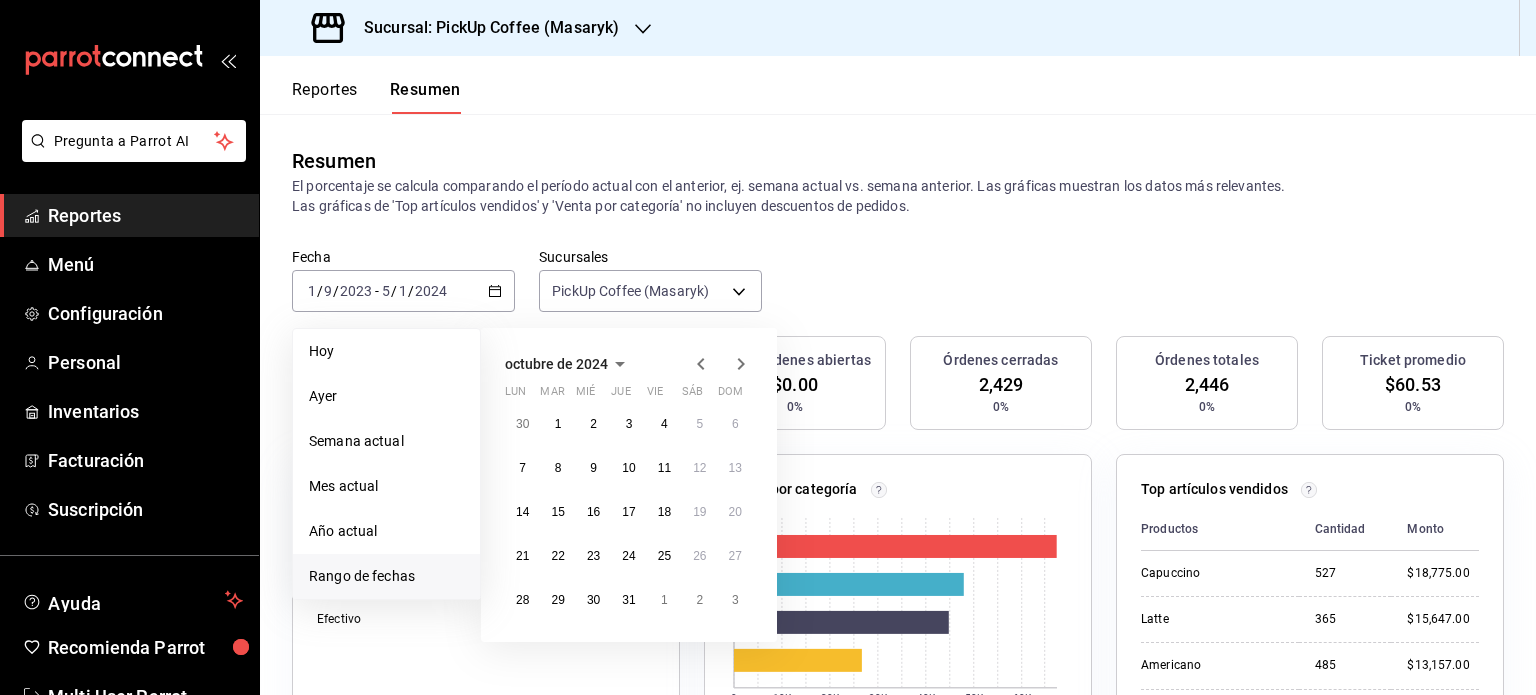 click 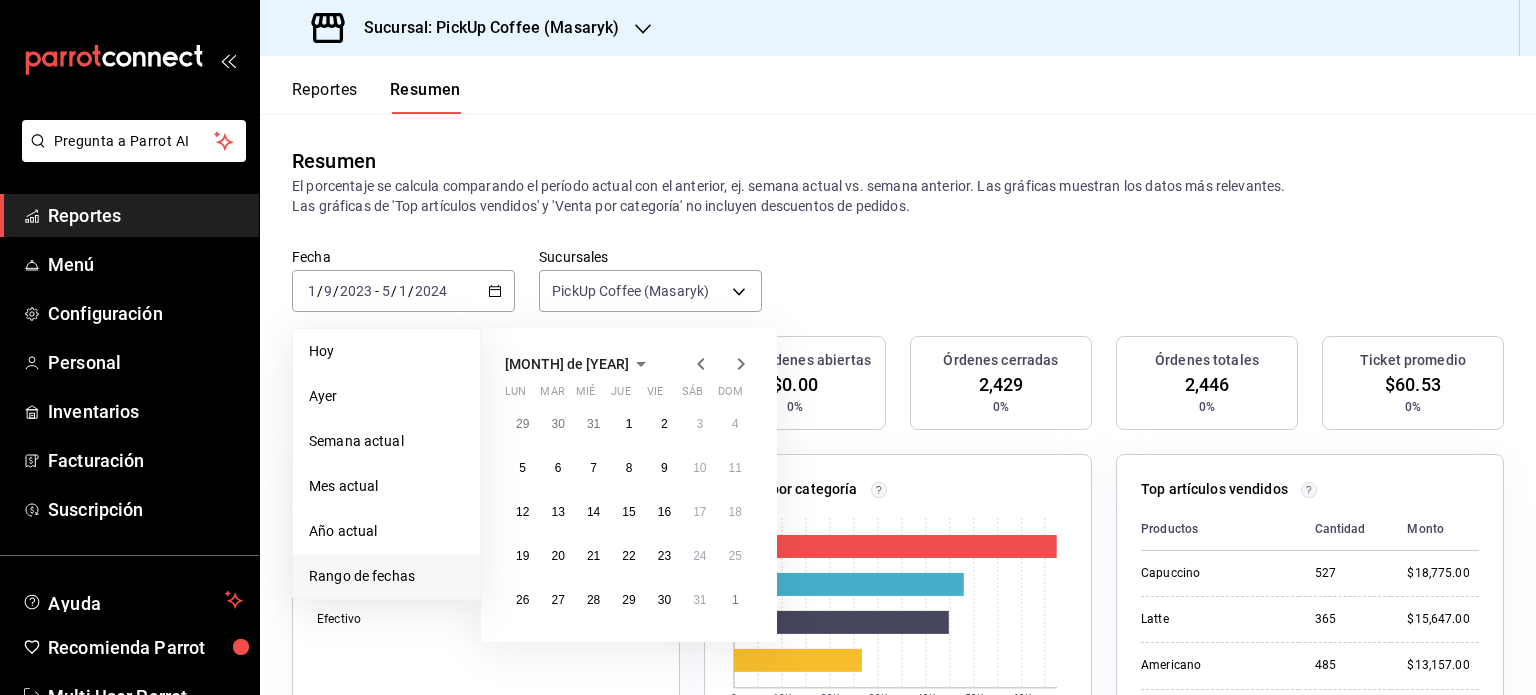 click 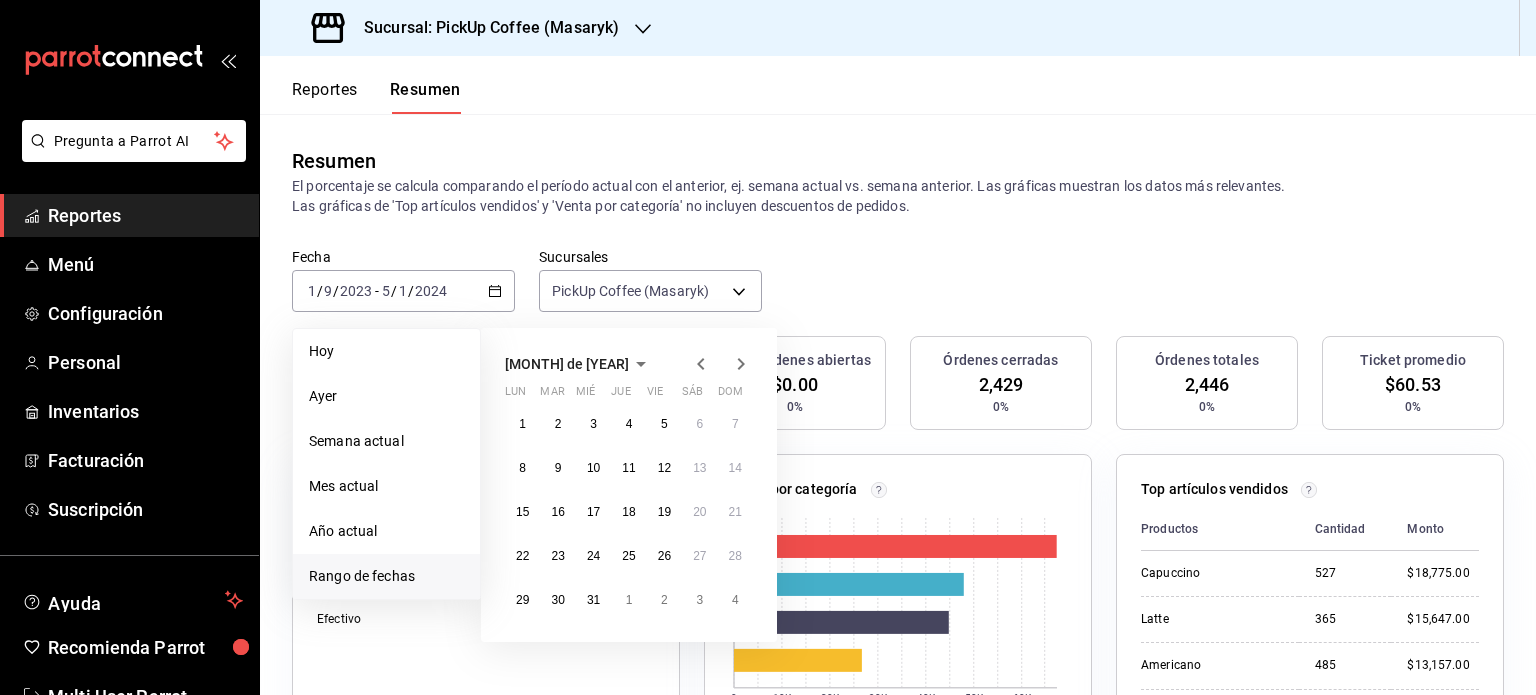 click 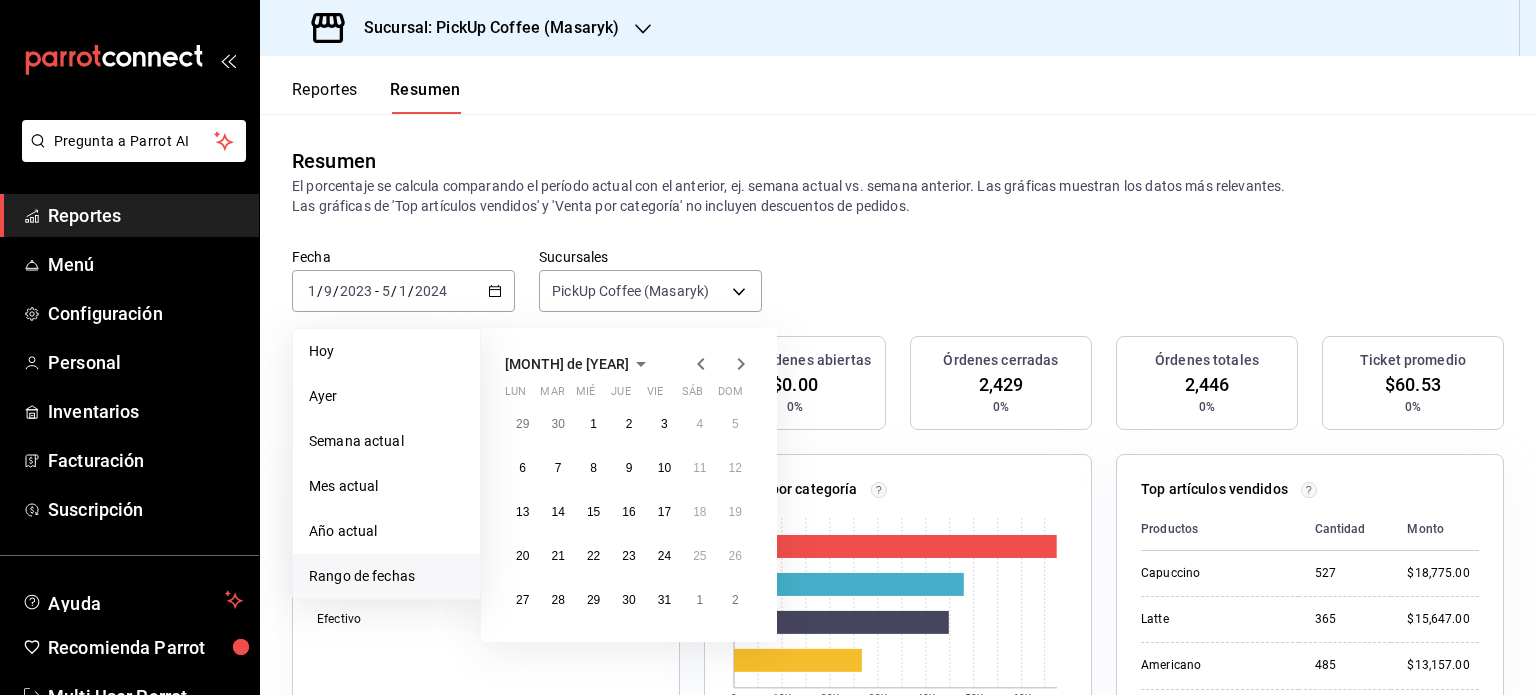 click 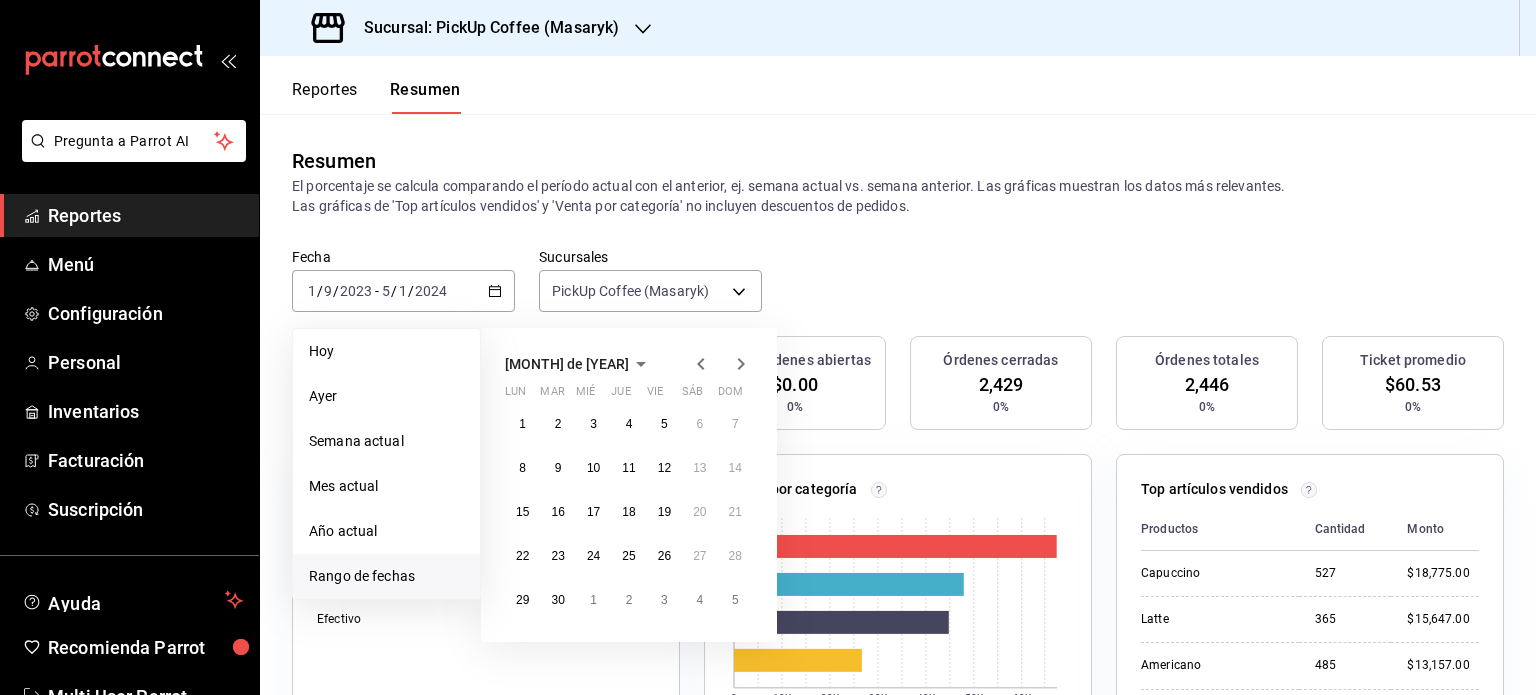 click 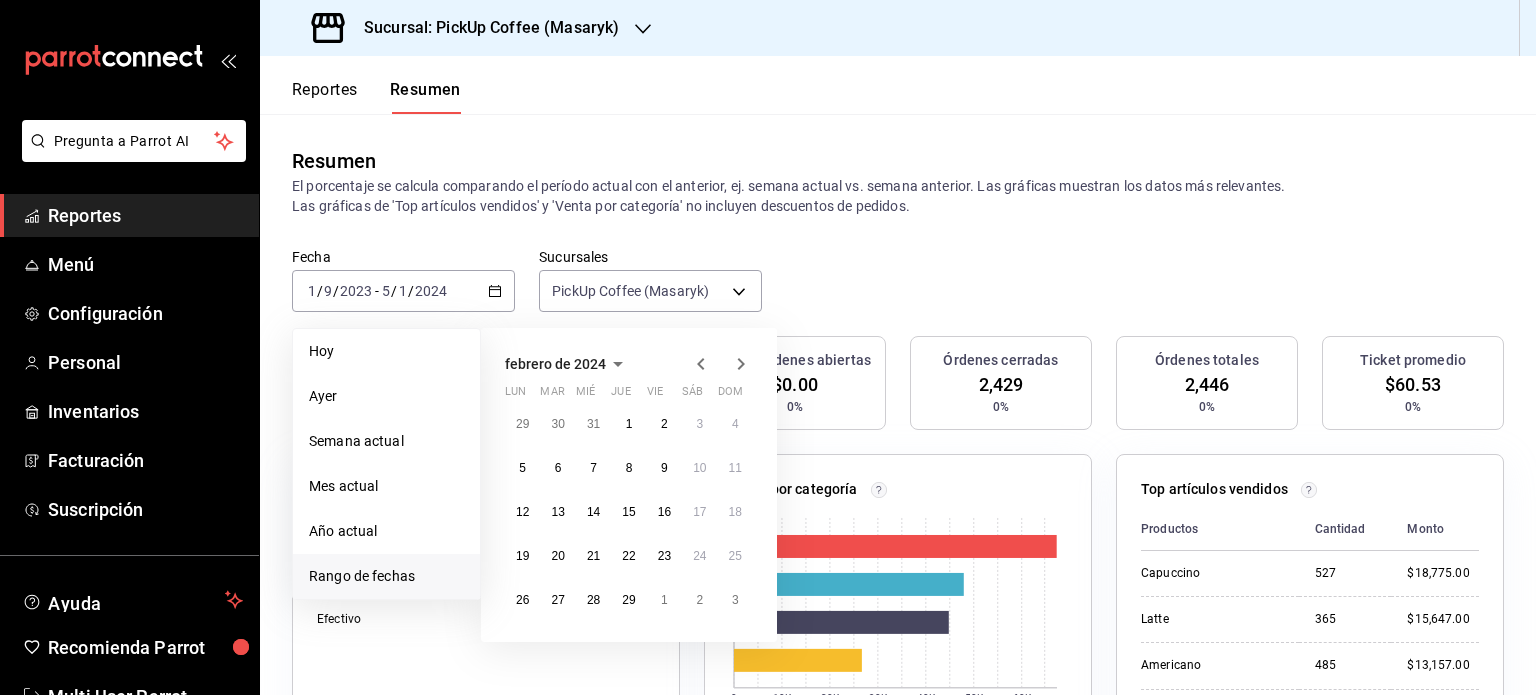click 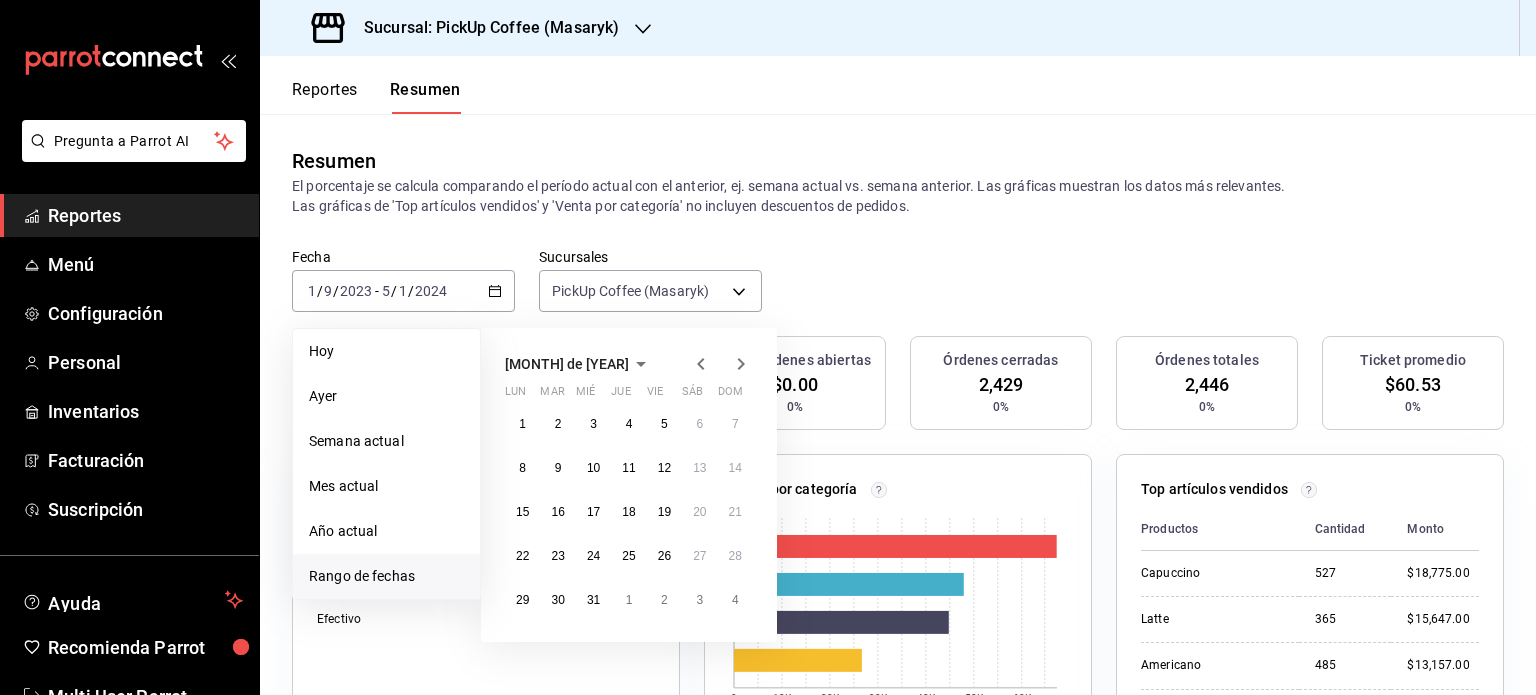 click 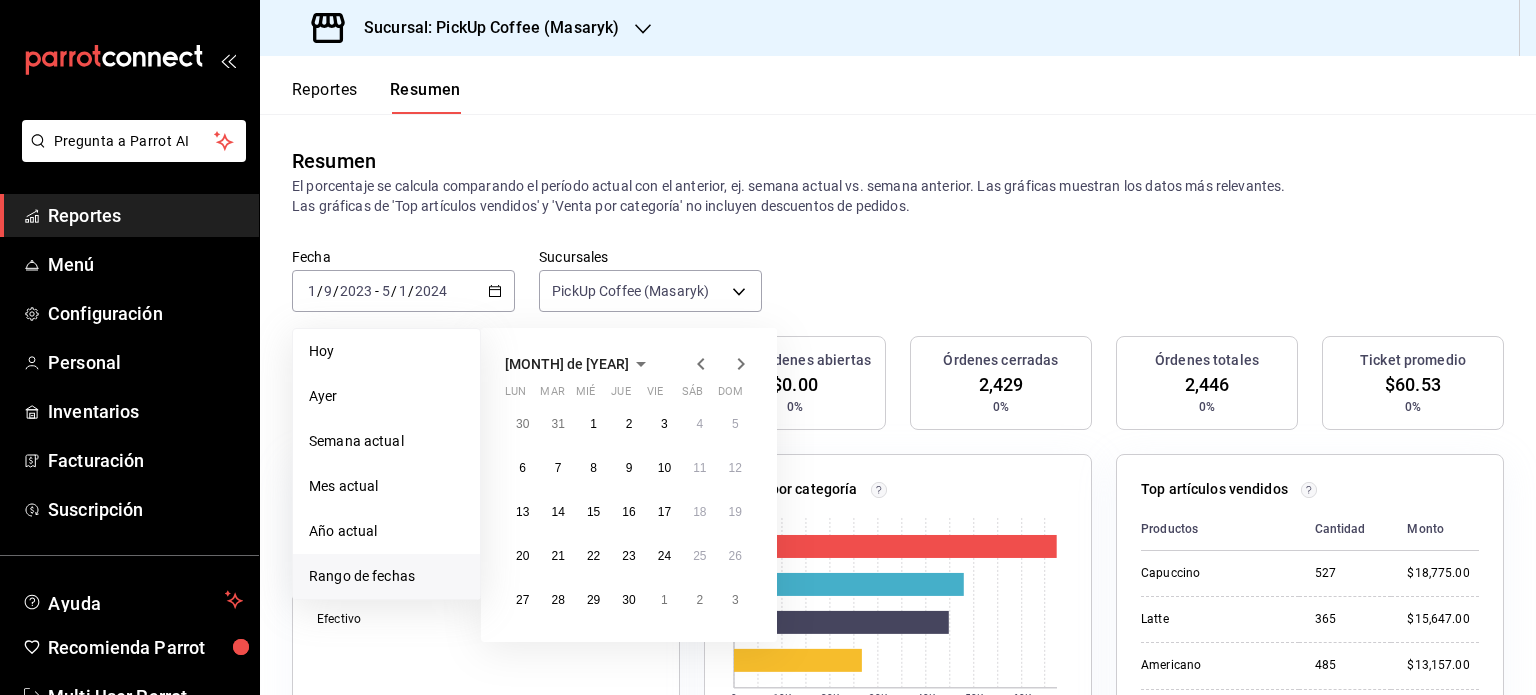 click 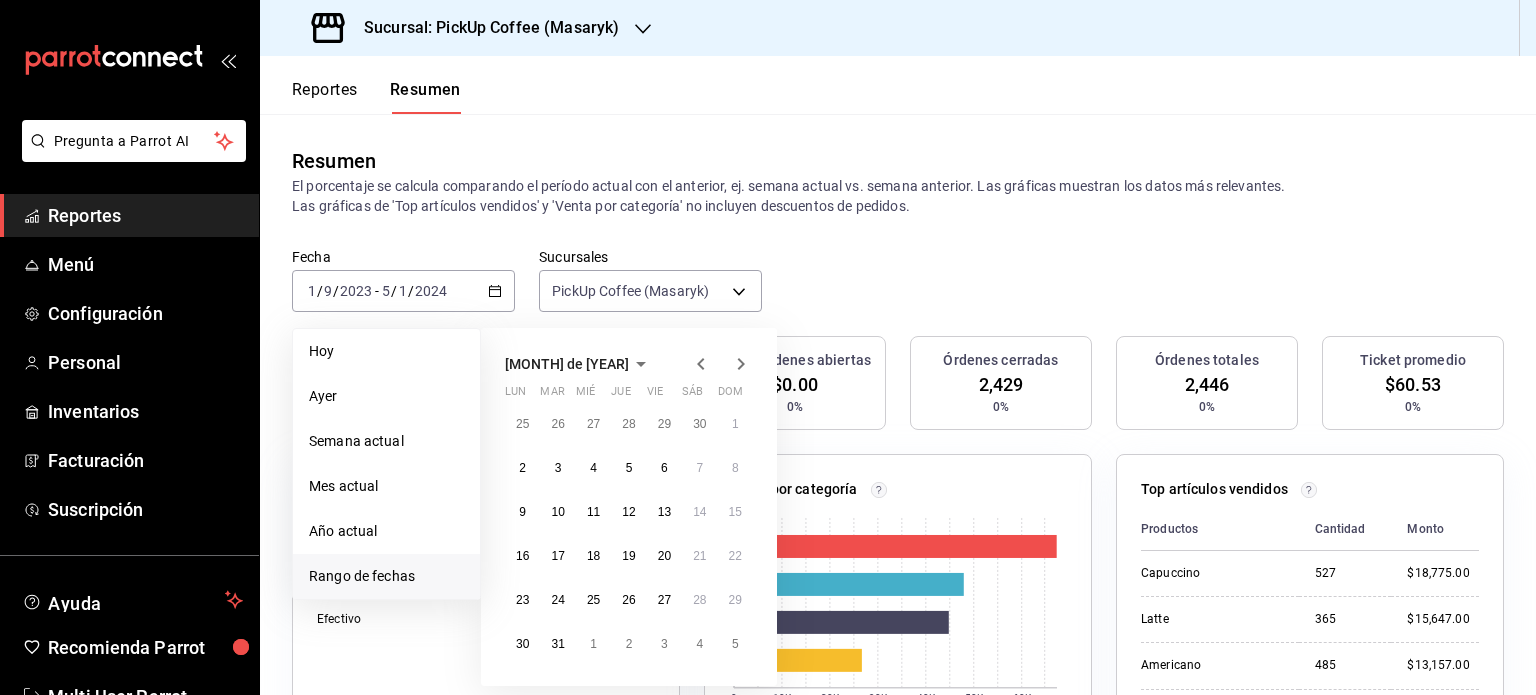 click 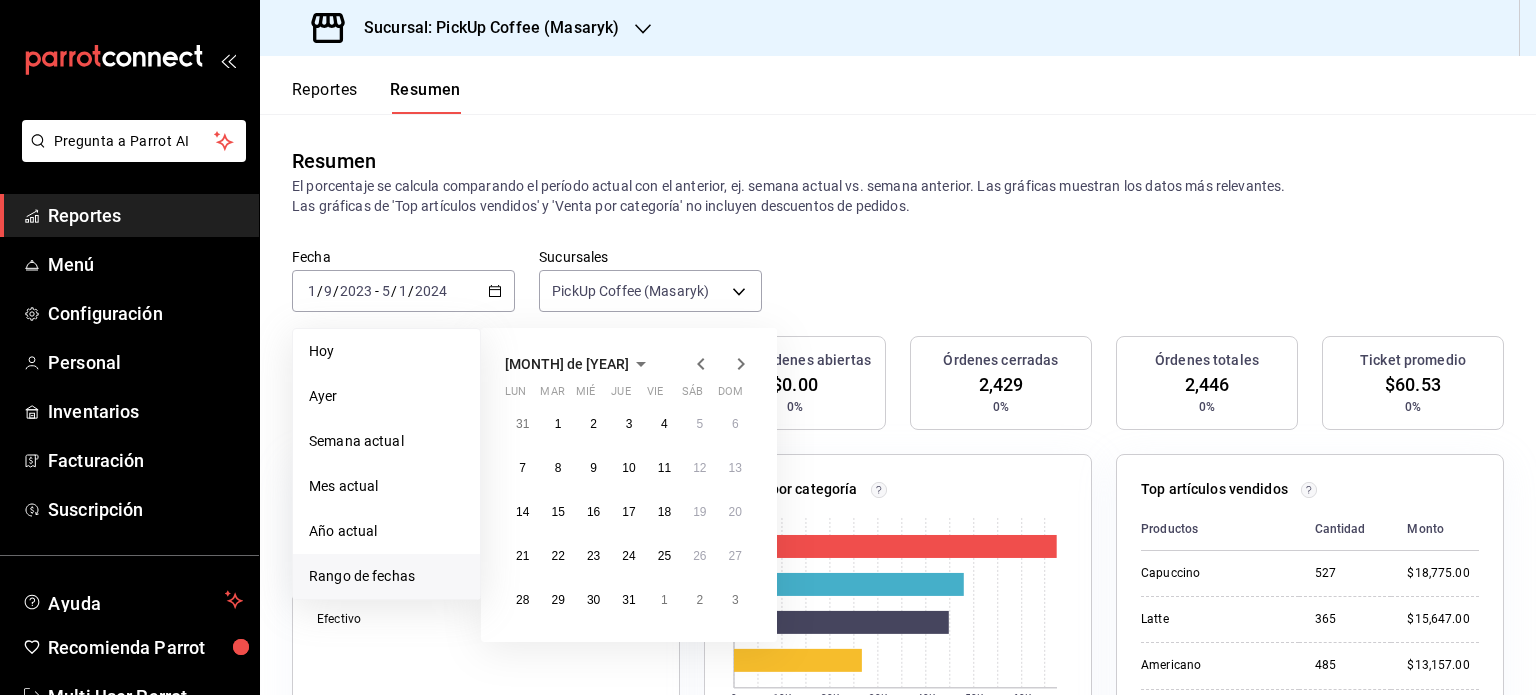 click 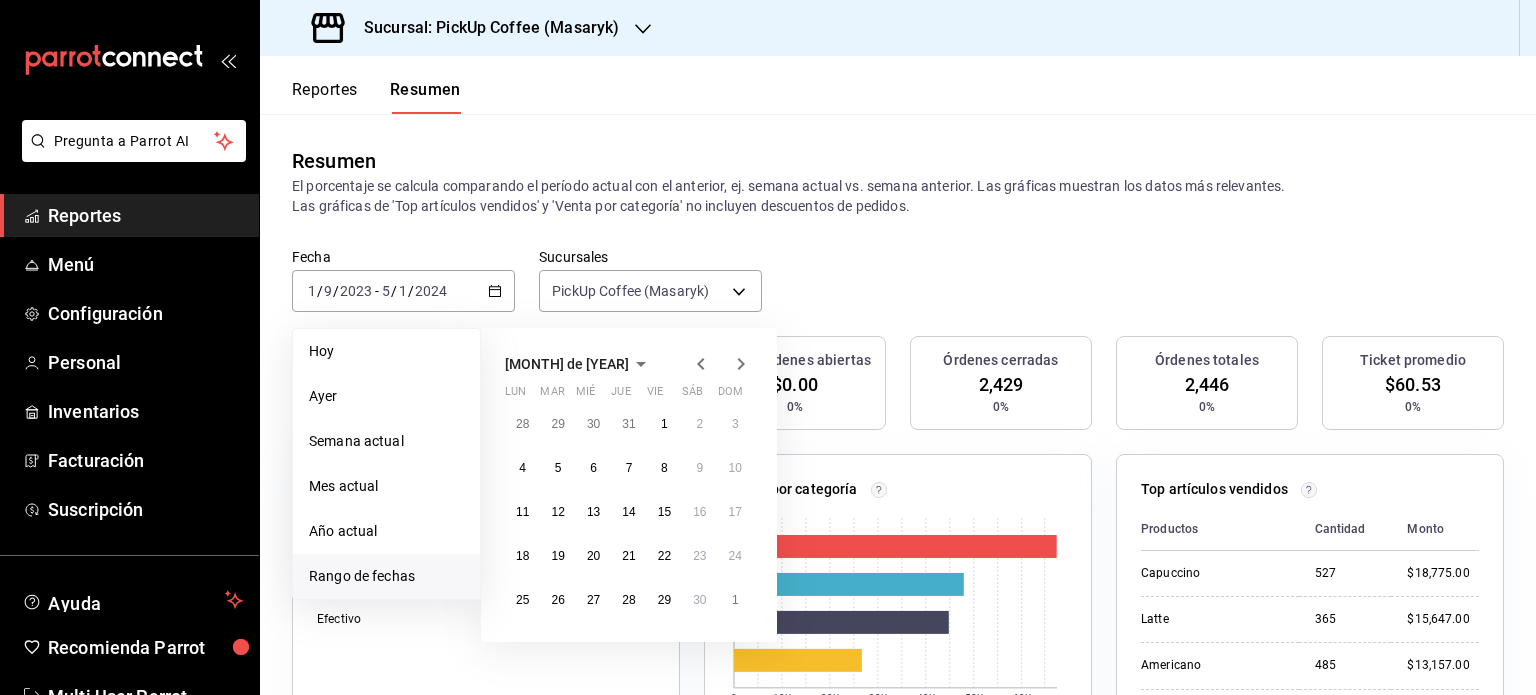 click 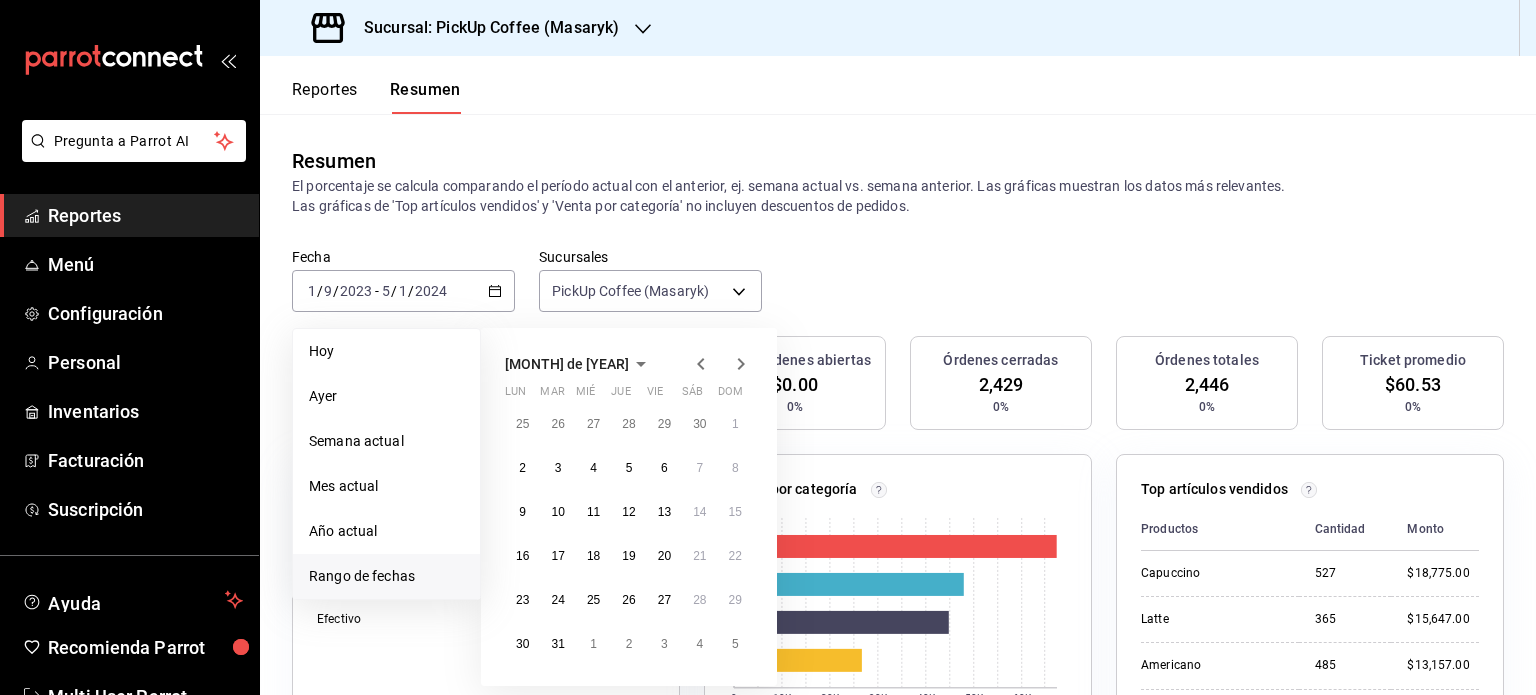 click 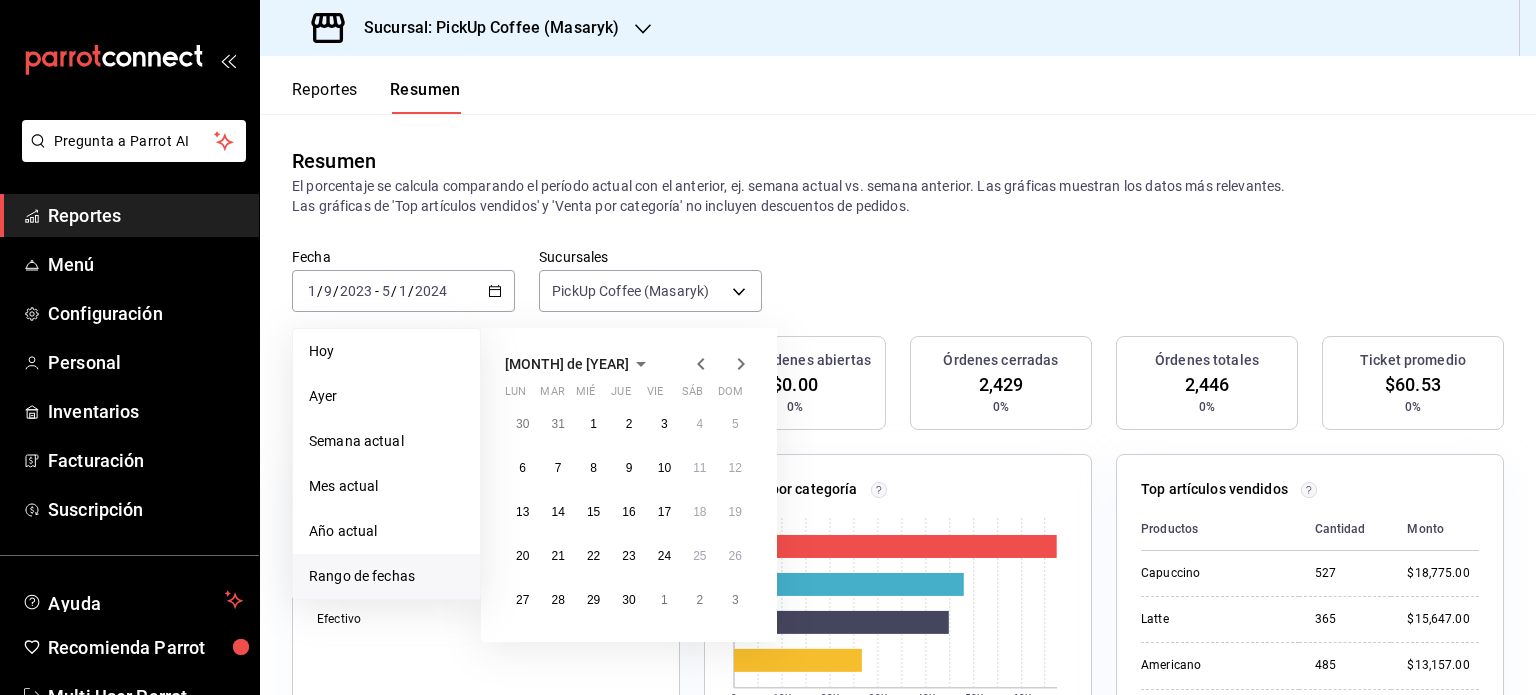 click 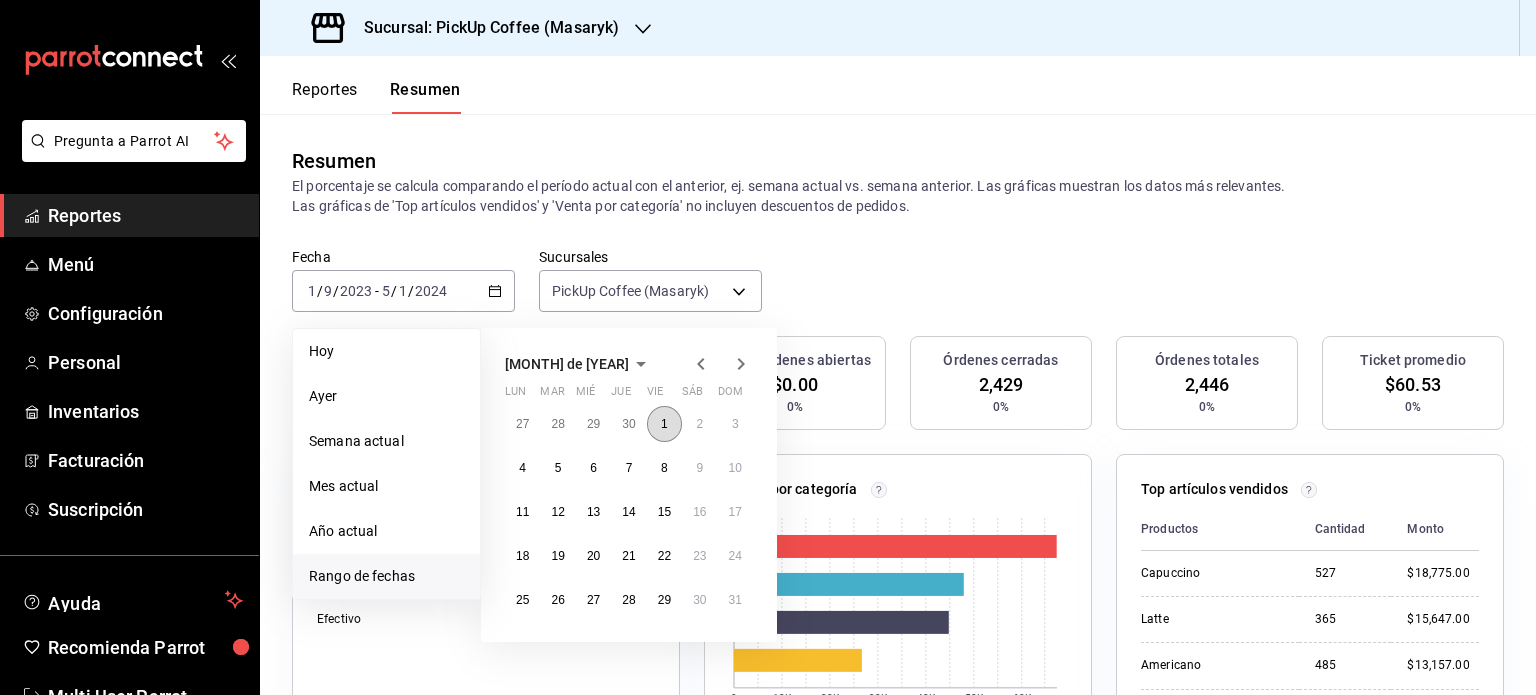 click on "1" at bounding box center [664, 424] 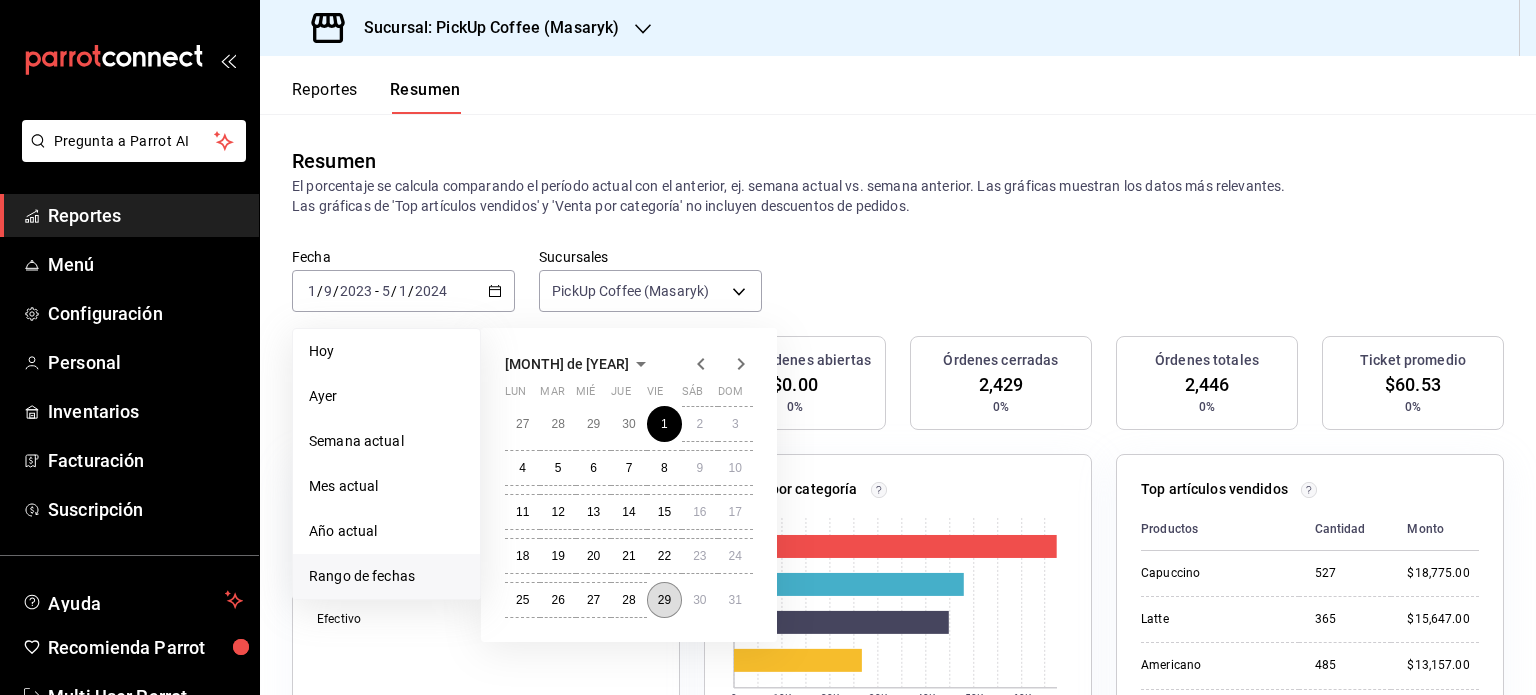 click on "29" at bounding box center (664, 600) 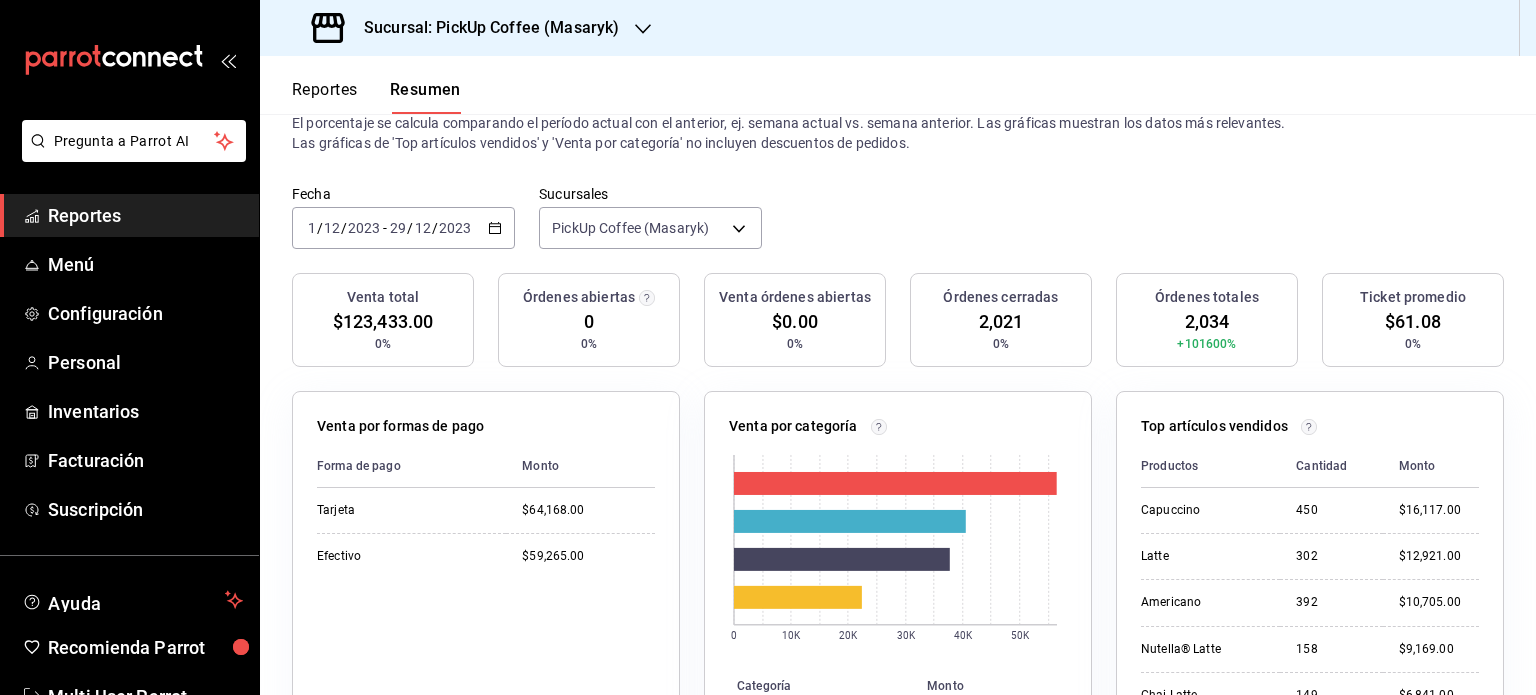 scroll, scrollTop: 0, scrollLeft: 0, axis: both 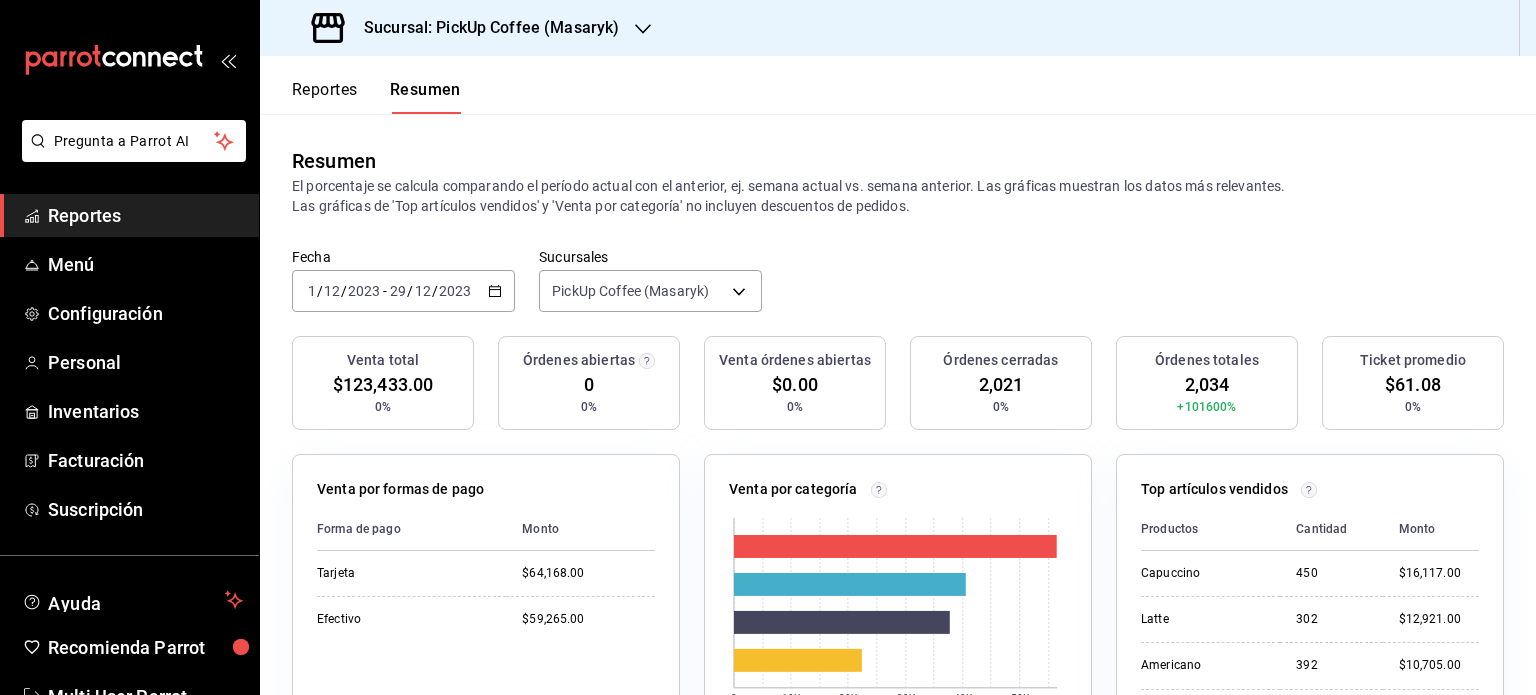 click 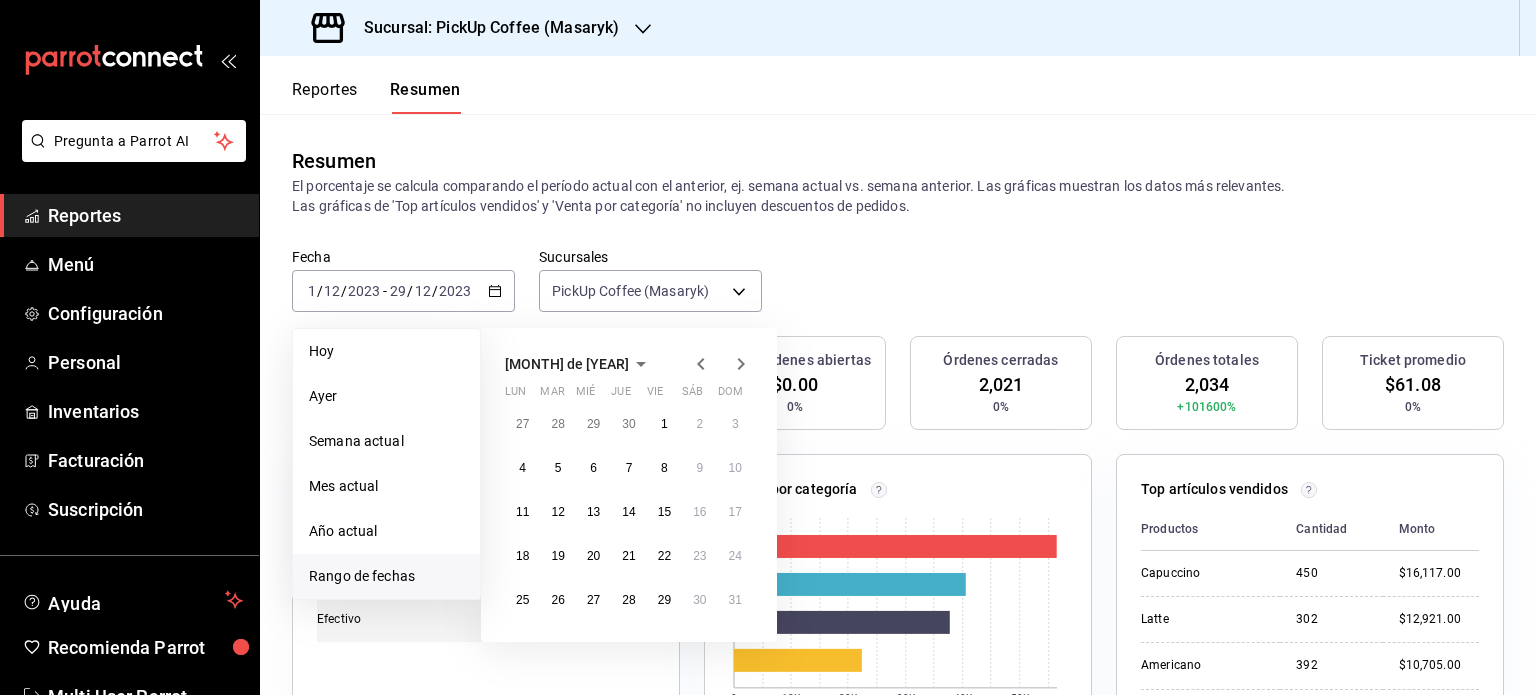 click on "Efectivo" at bounding box center (403, 619) 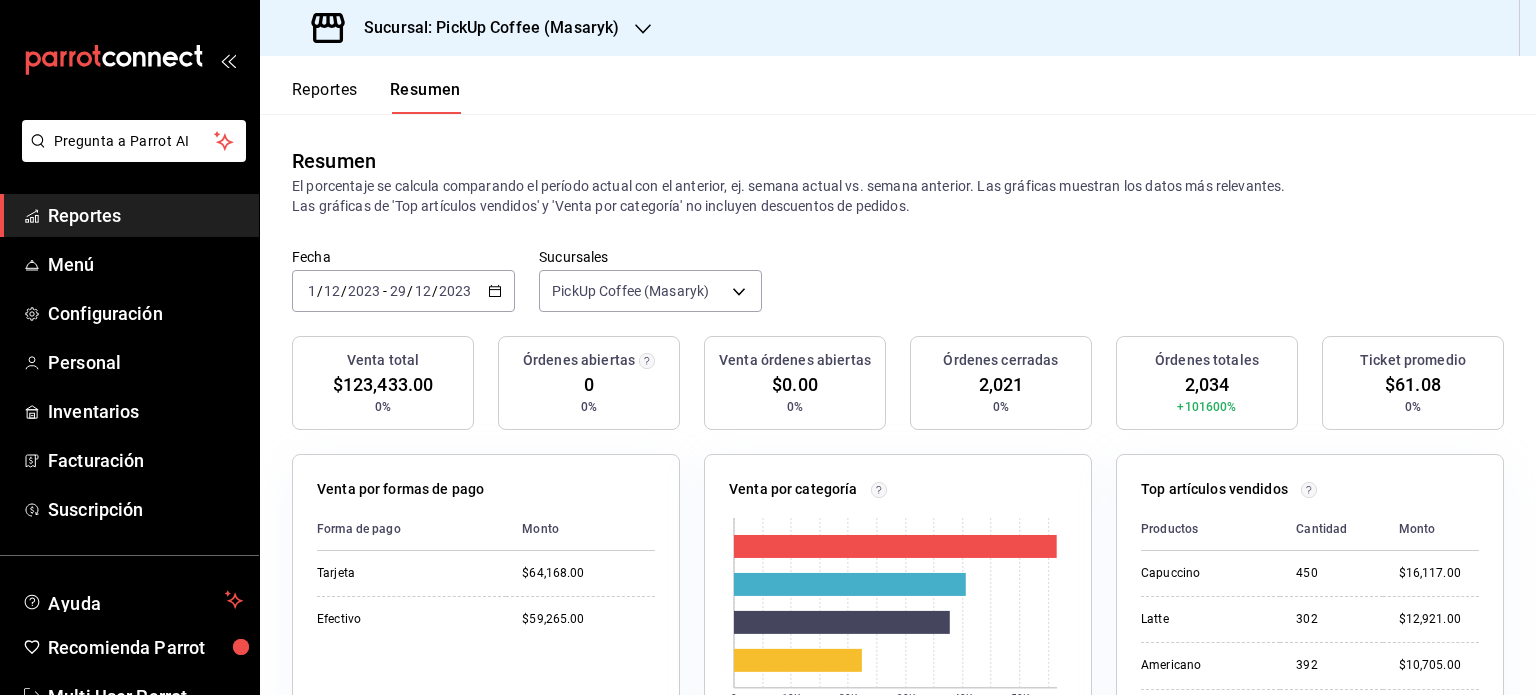 click on "[DATE] [DATE] - [DATE] [DATE]" at bounding box center (403, 291) 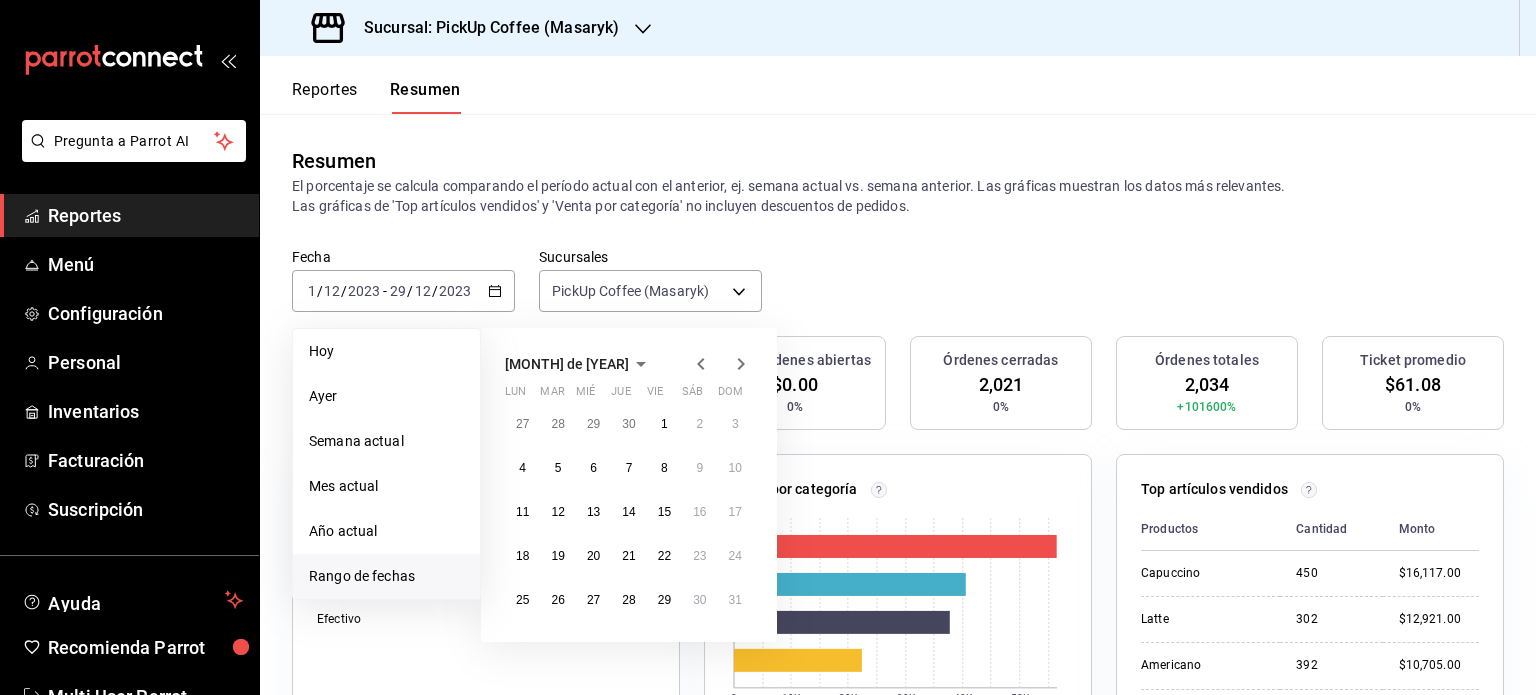 click on "Rango de fechas" at bounding box center (386, 576) 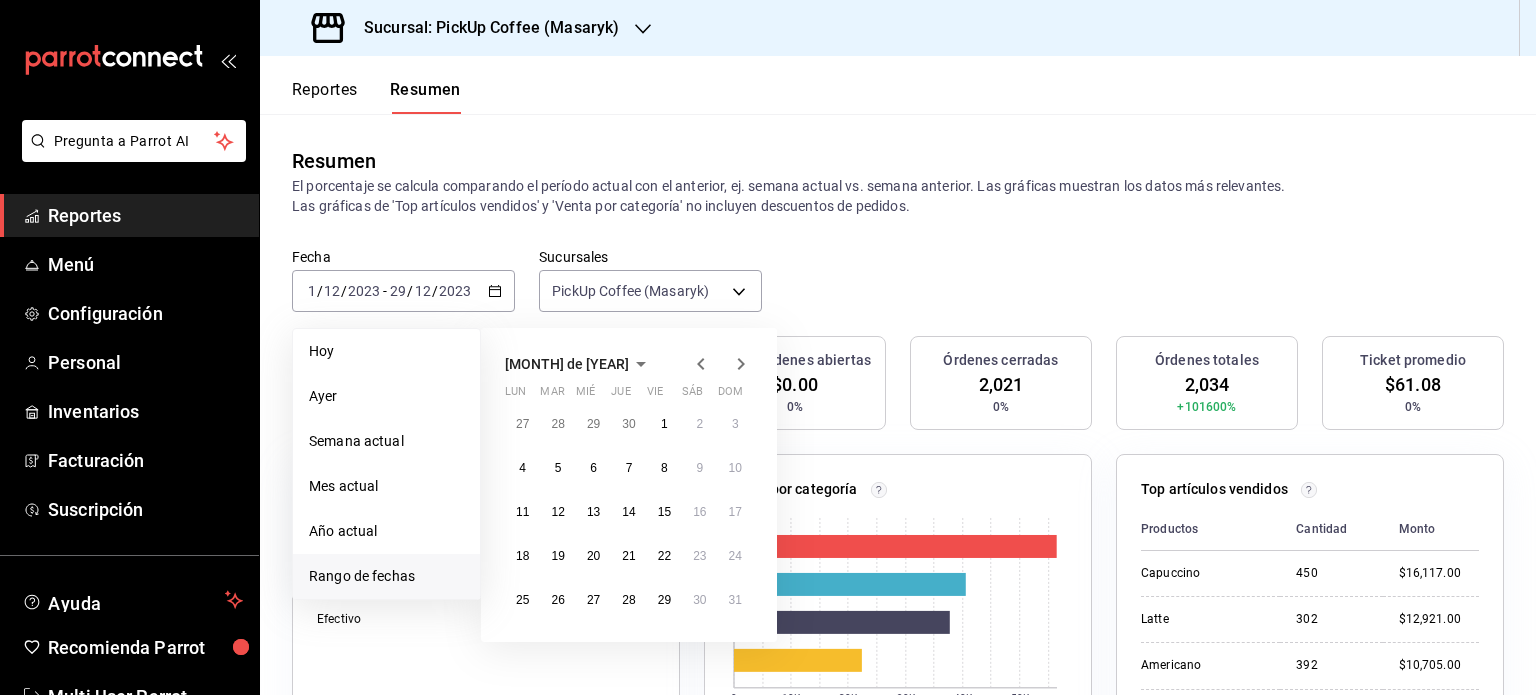 click 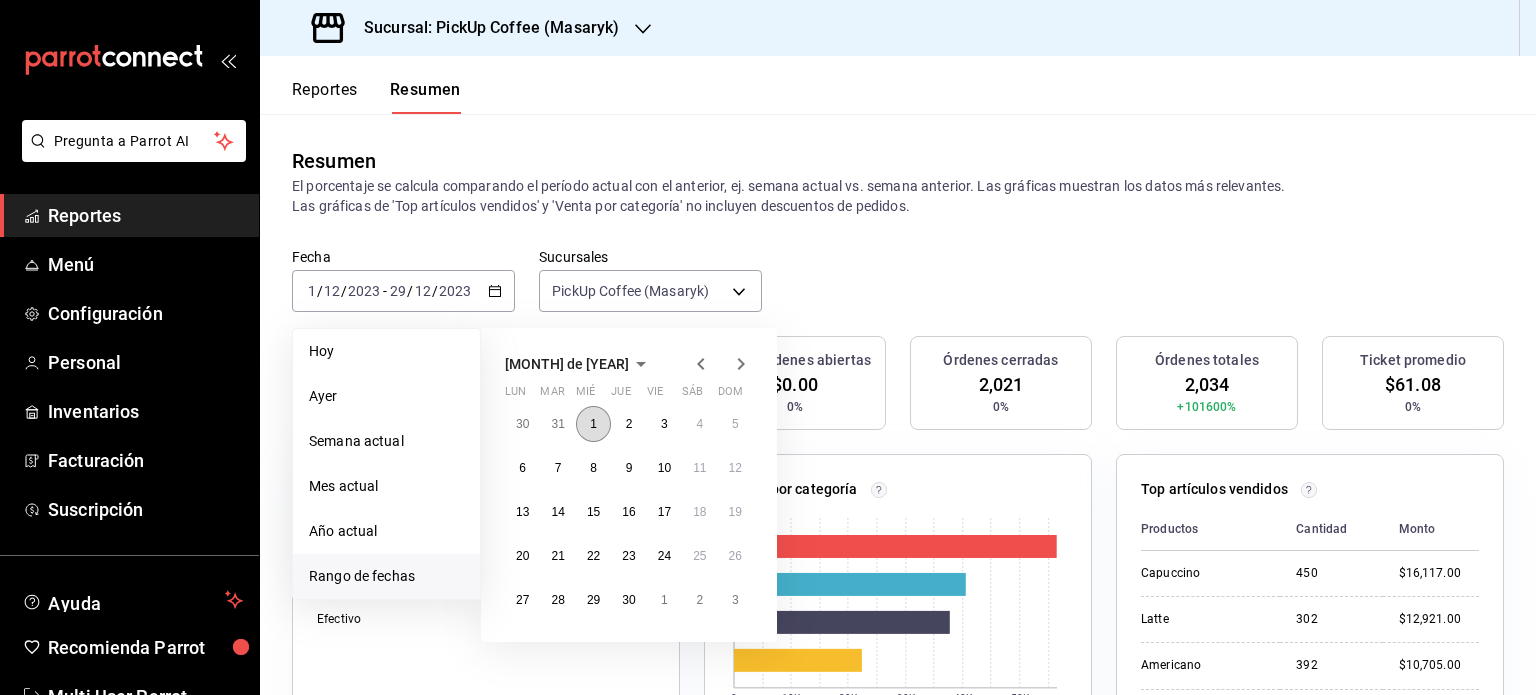 click on "1" at bounding box center (593, 424) 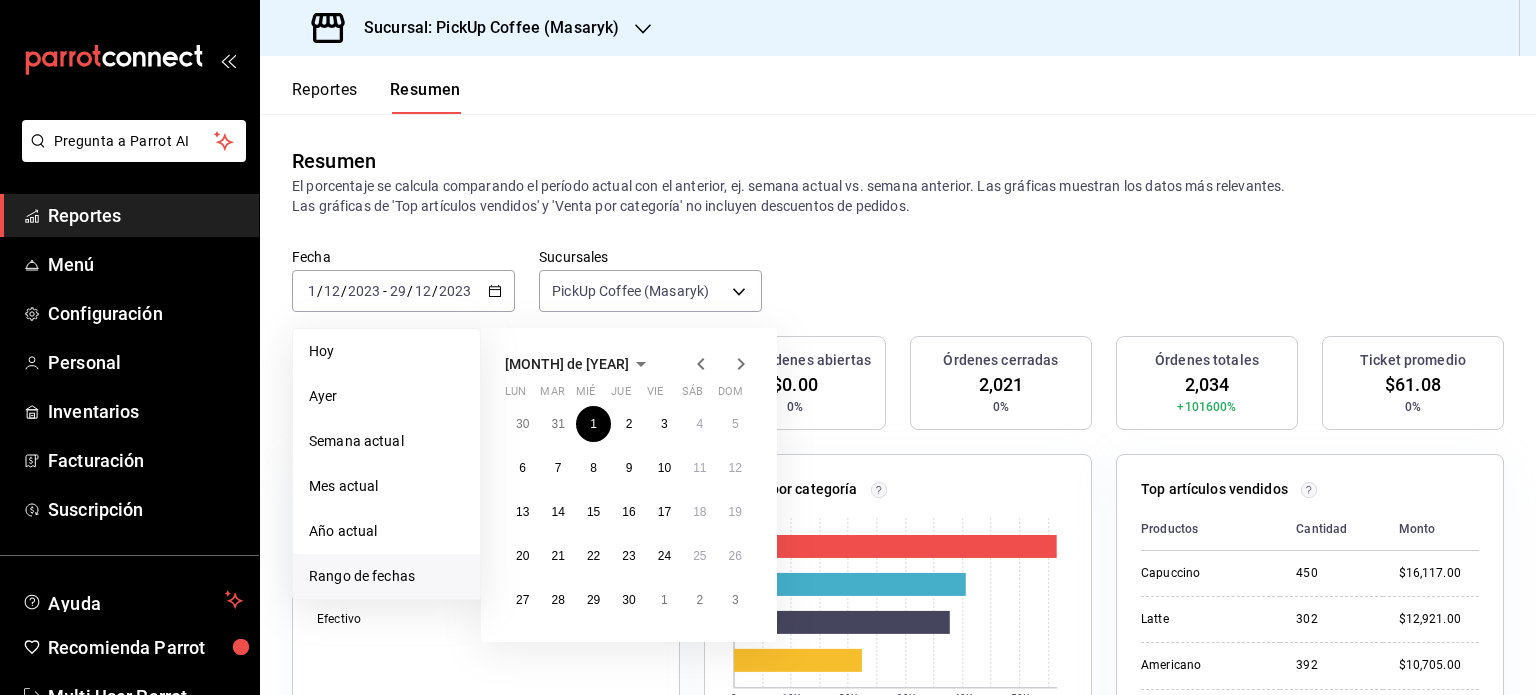click 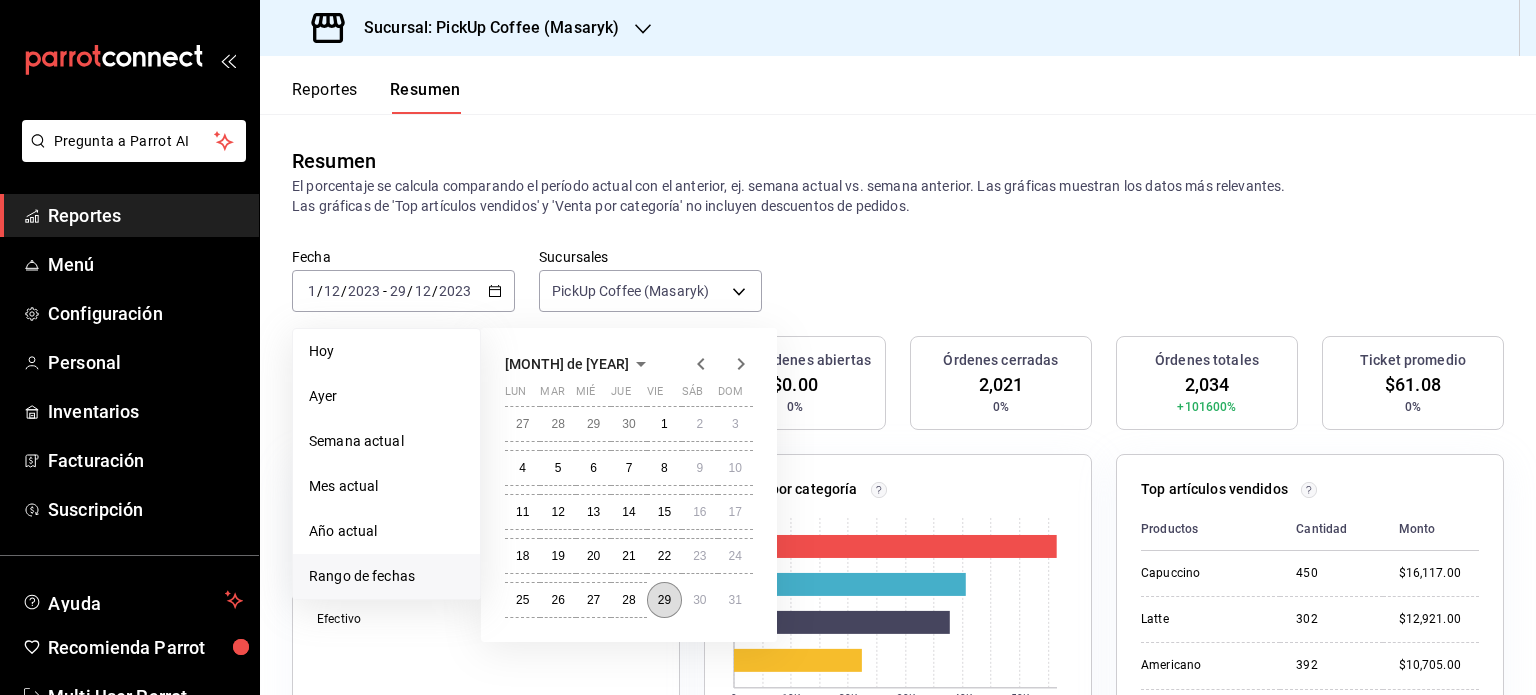 click on "29" at bounding box center (664, 600) 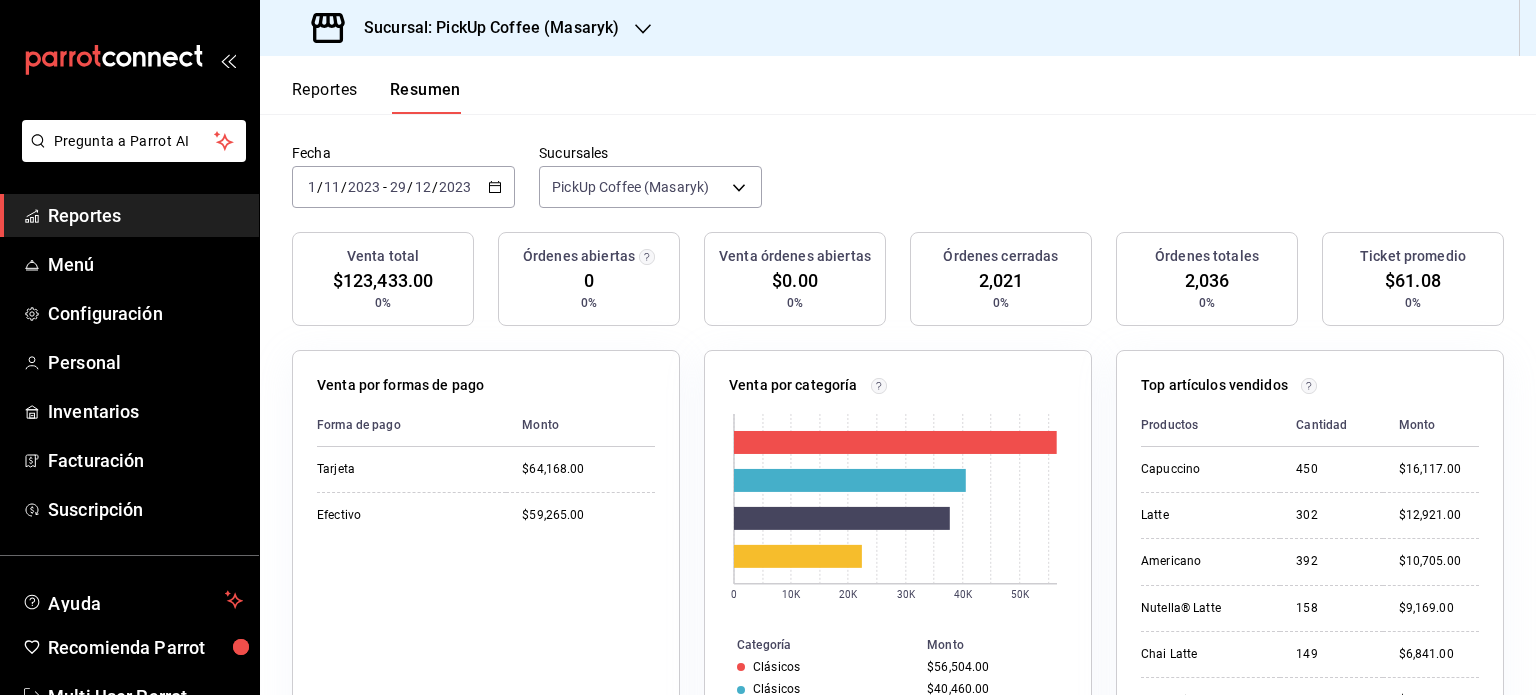 scroll, scrollTop: 0, scrollLeft: 0, axis: both 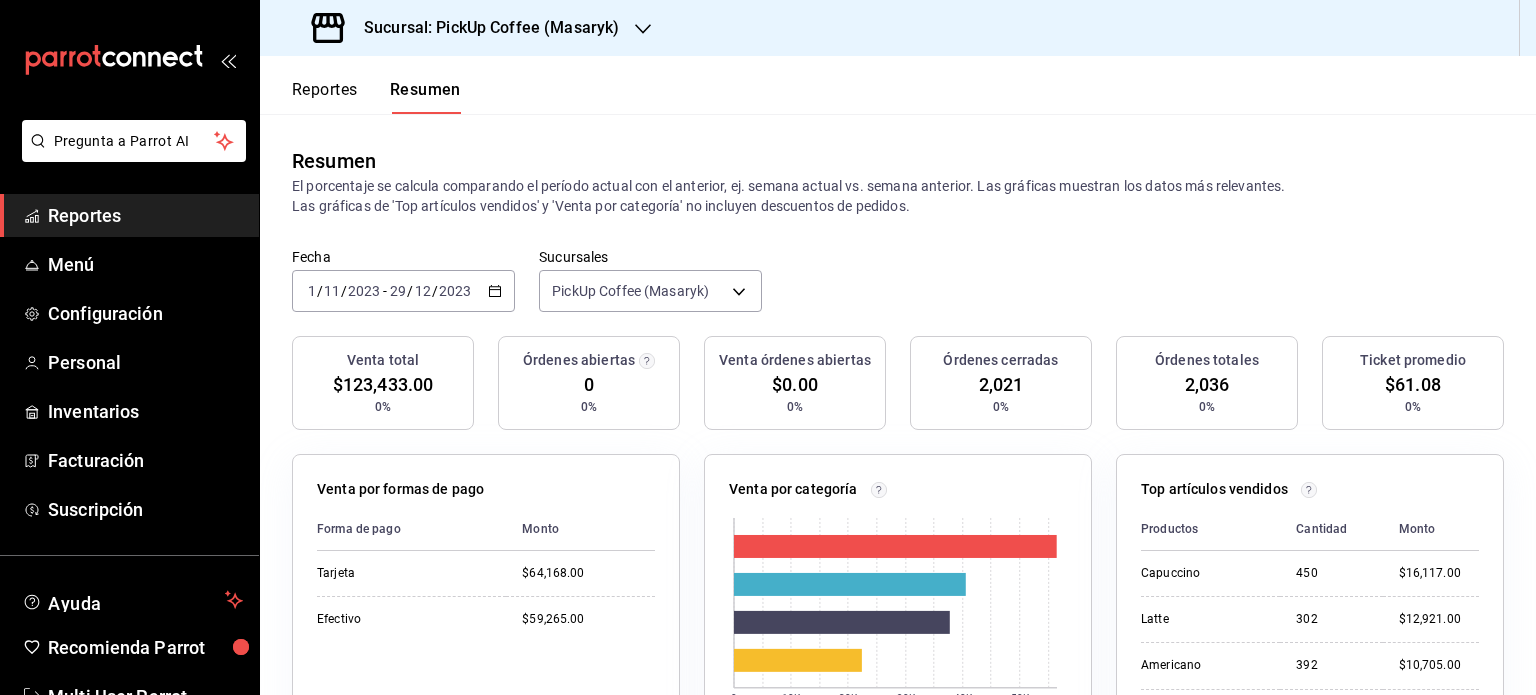 click 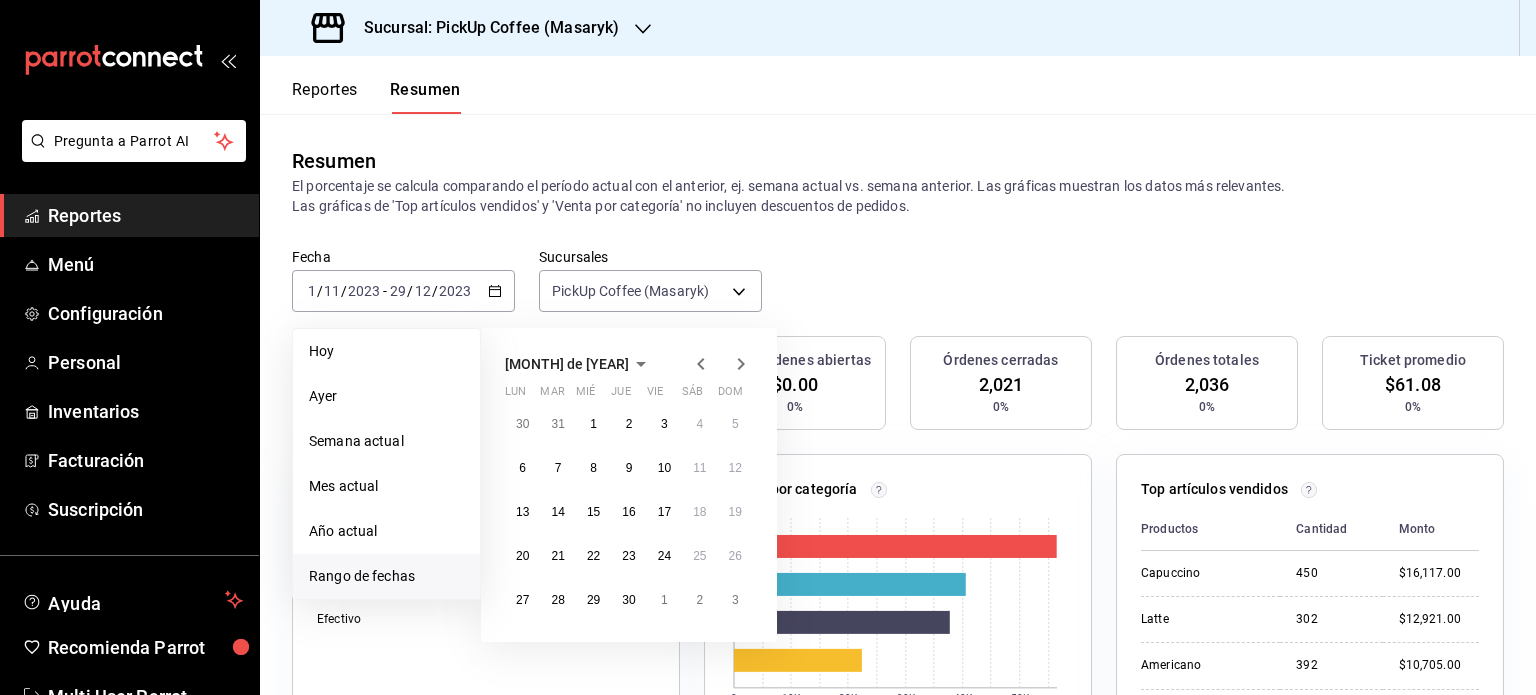 click 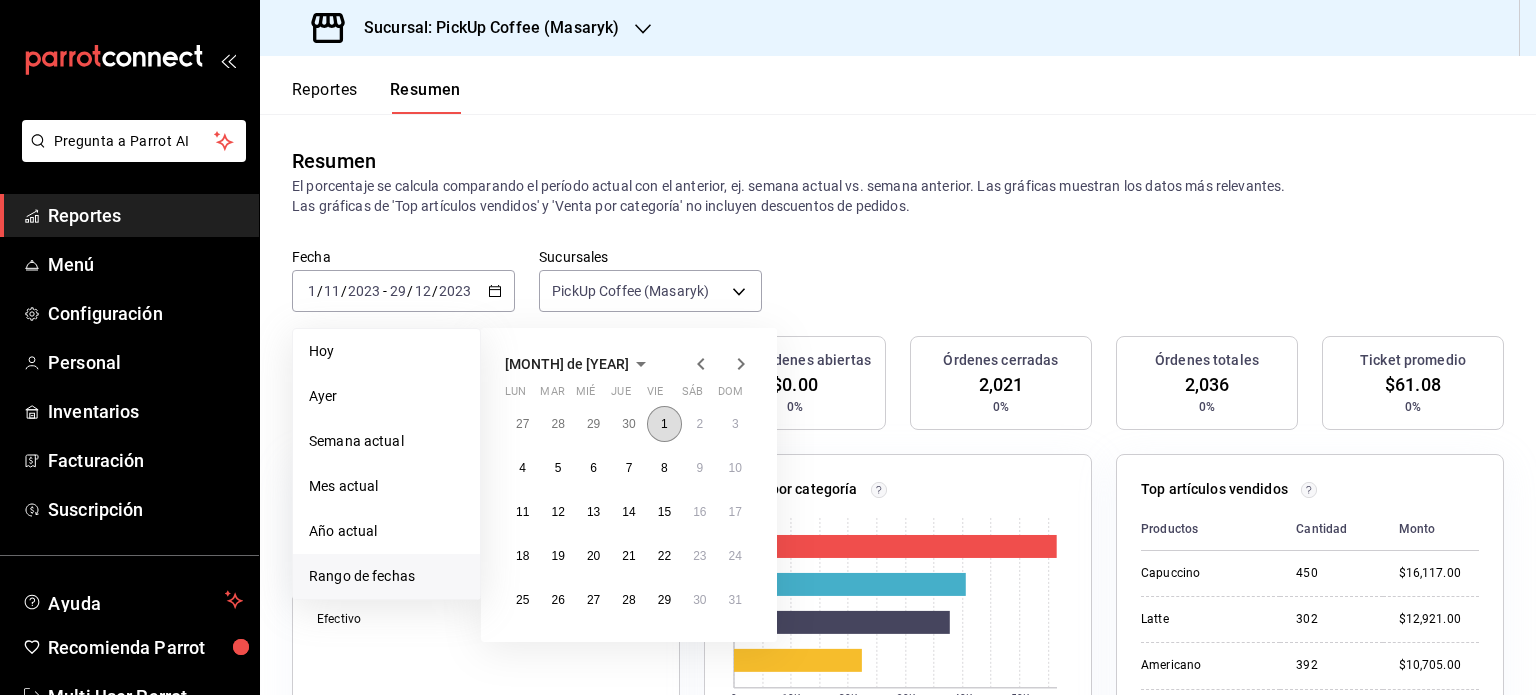 click on "1" at bounding box center [664, 424] 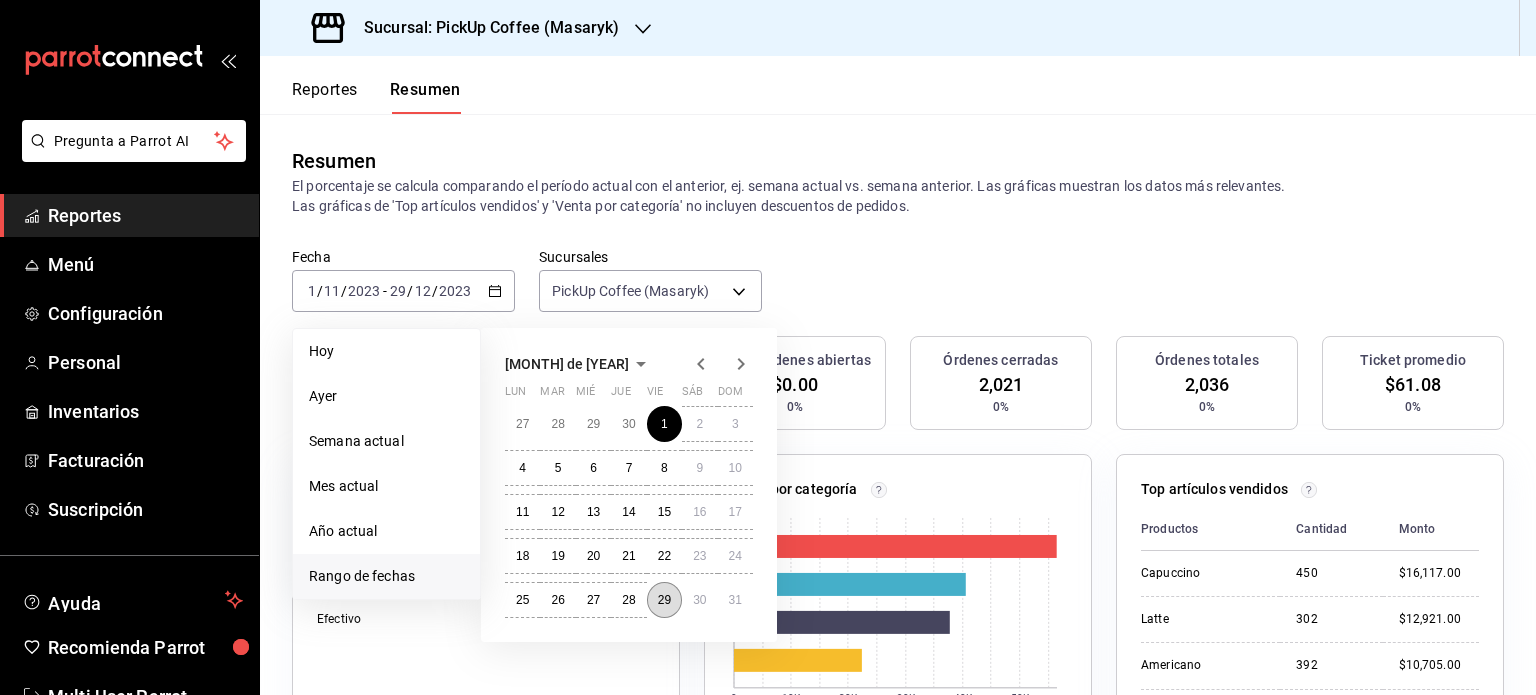 click on "29" at bounding box center [664, 600] 